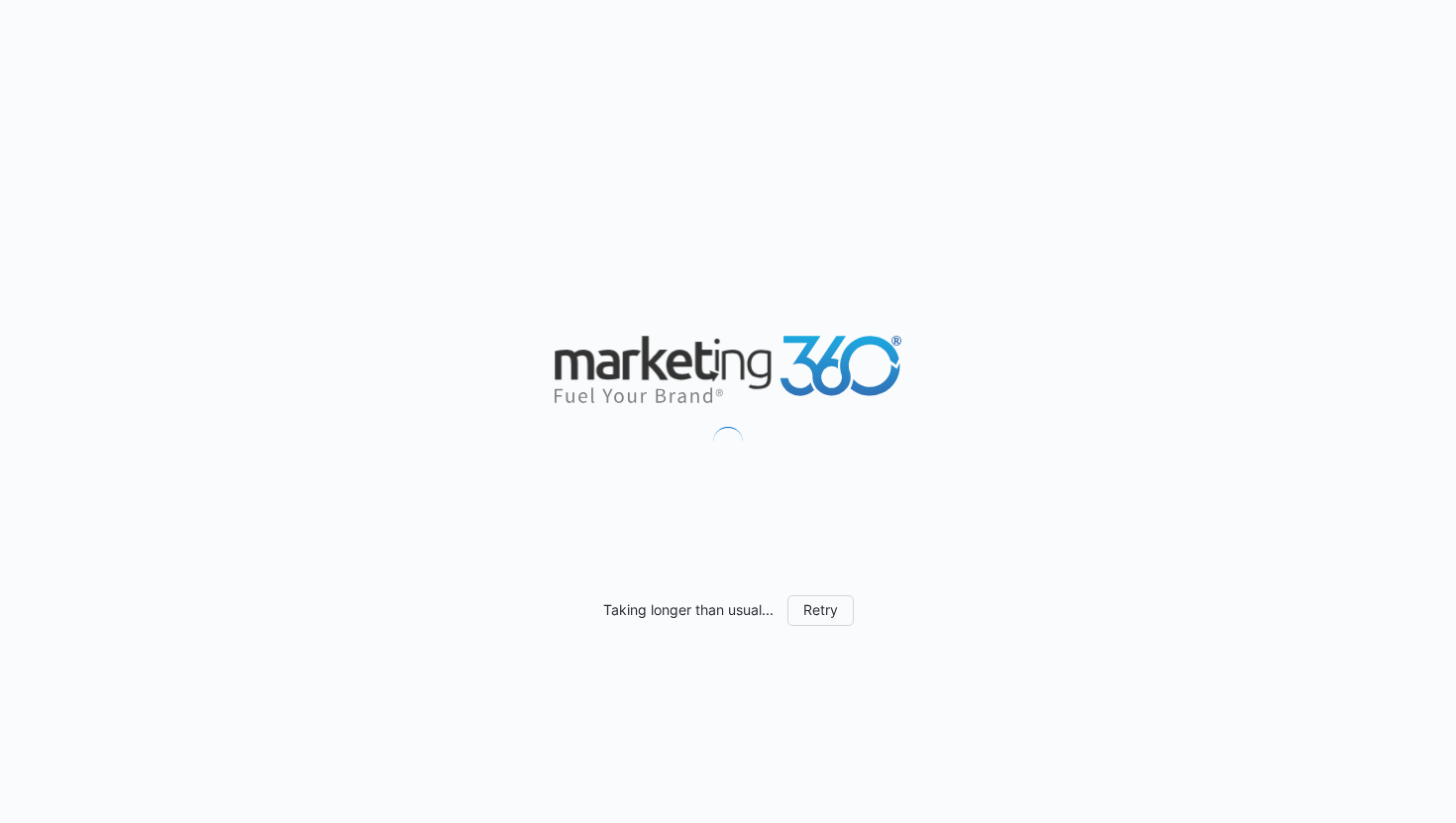 scroll, scrollTop: 0, scrollLeft: 0, axis: both 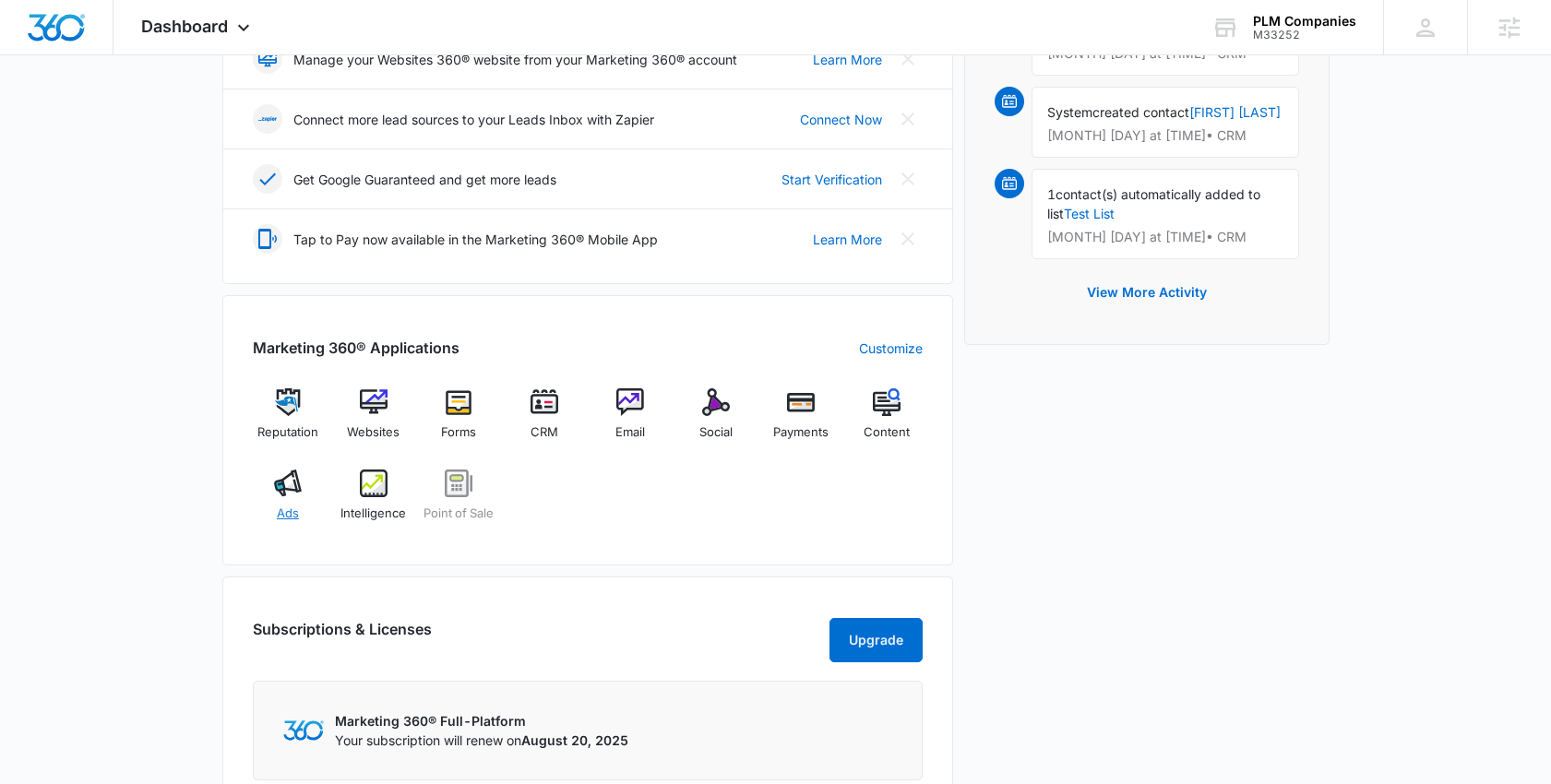 click on "Ads" at bounding box center [288, 503] 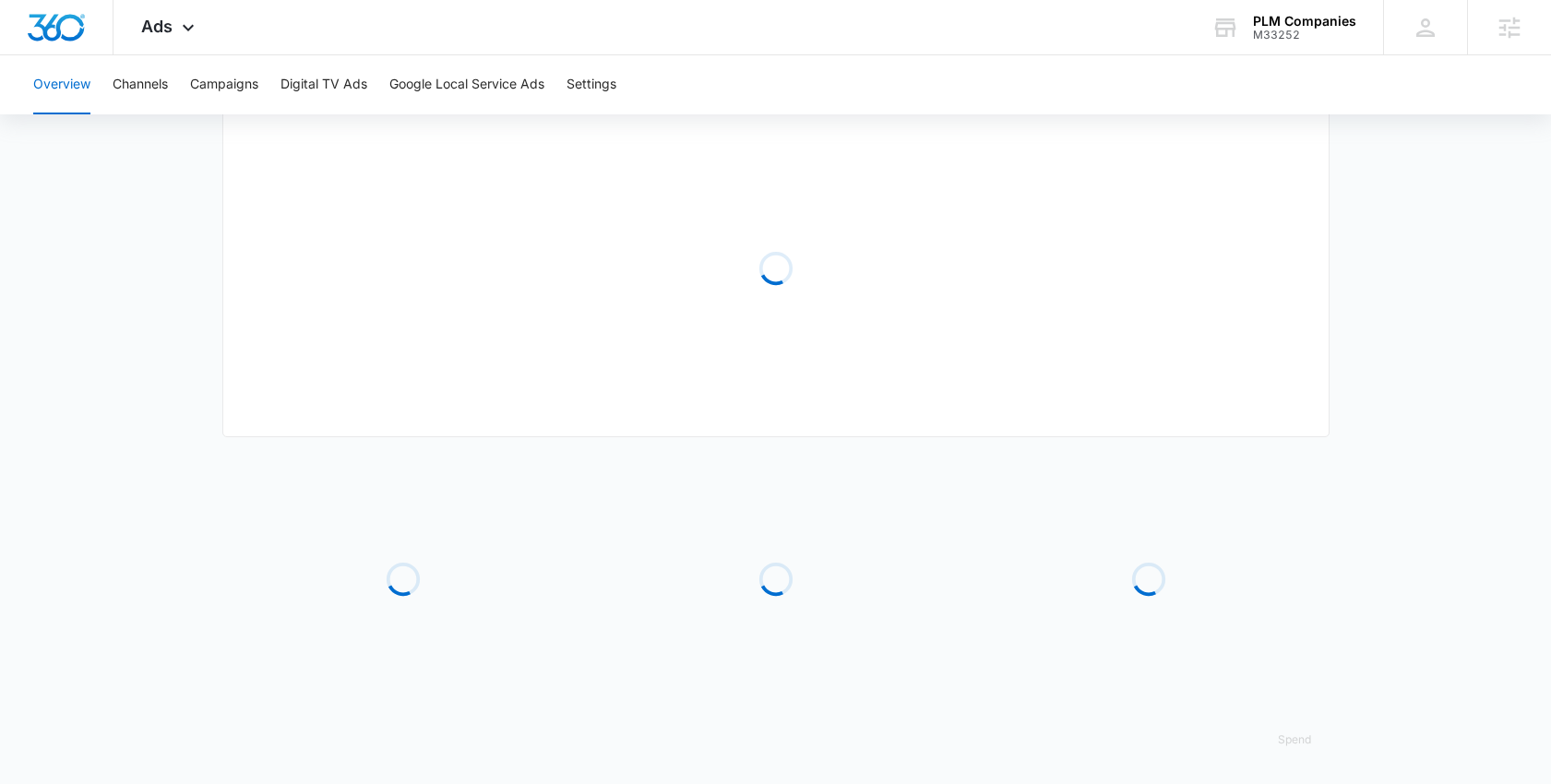 scroll, scrollTop: 0, scrollLeft: 0, axis: both 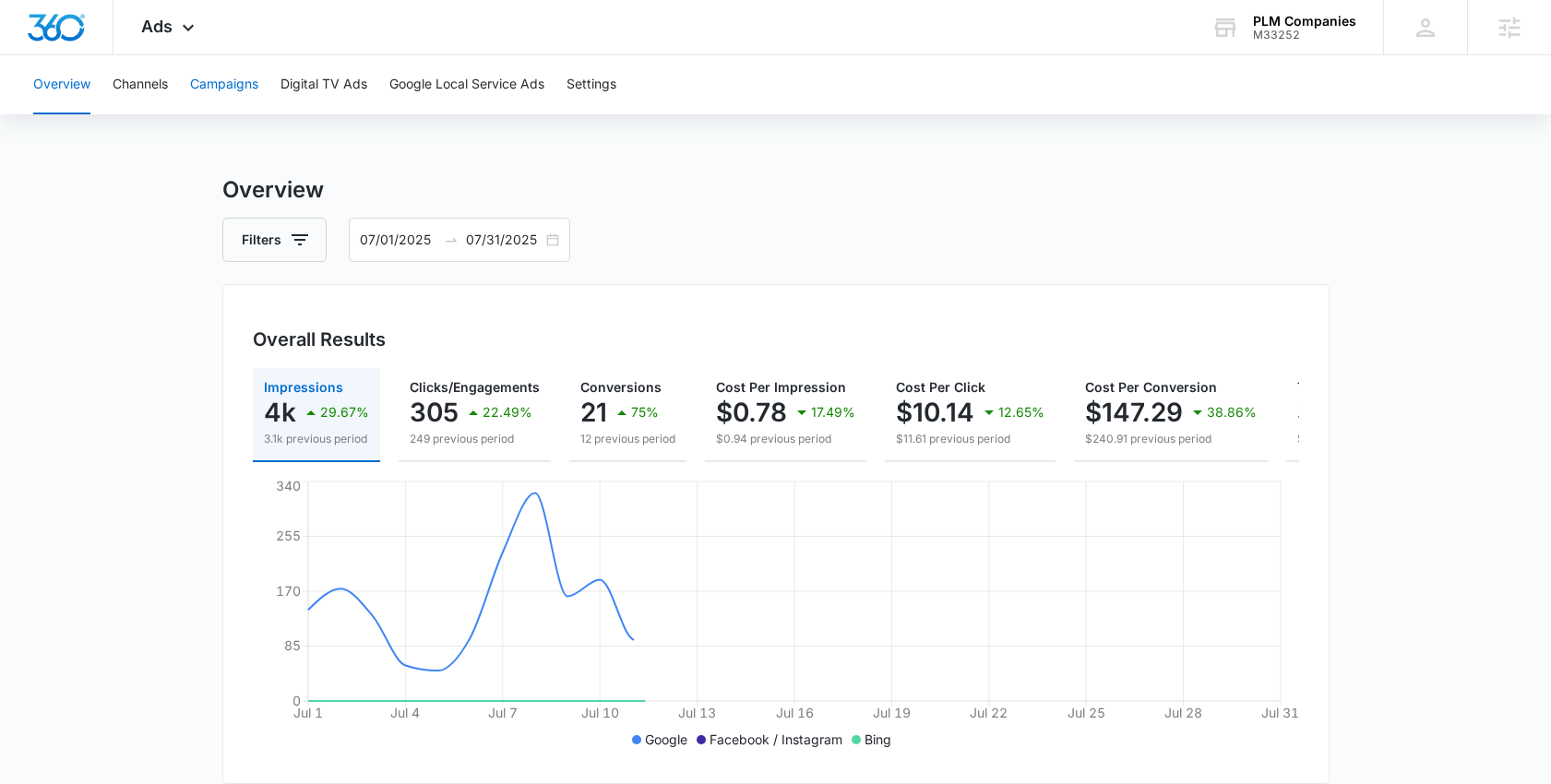 click on "Campaigns" at bounding box center (224, 85) 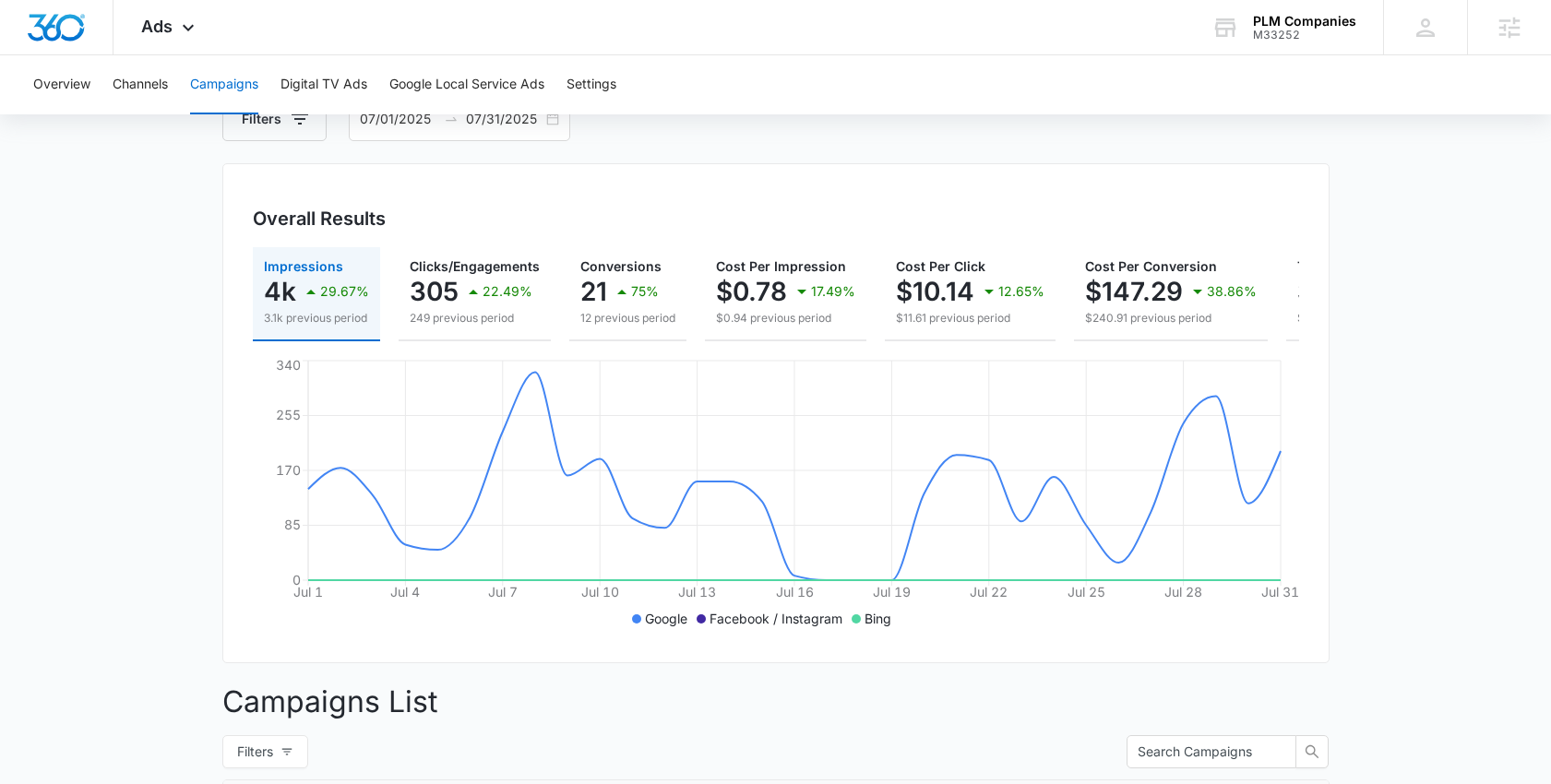 scroll, scrollTop: 59, scrollLeft: 0, axis: vertical 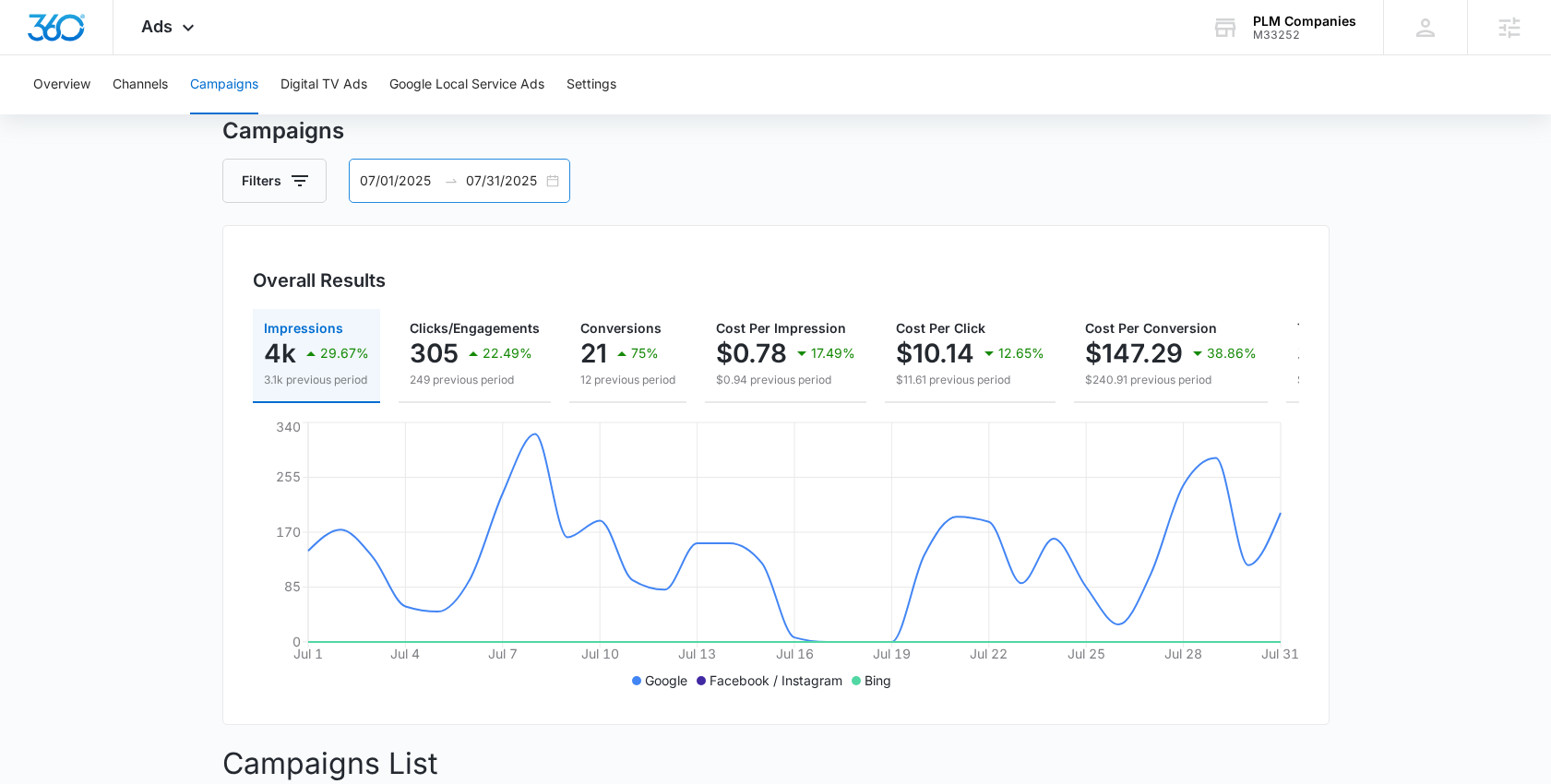 click on "07/01/2025 07/31/2025" at bounding box center (459, 181) 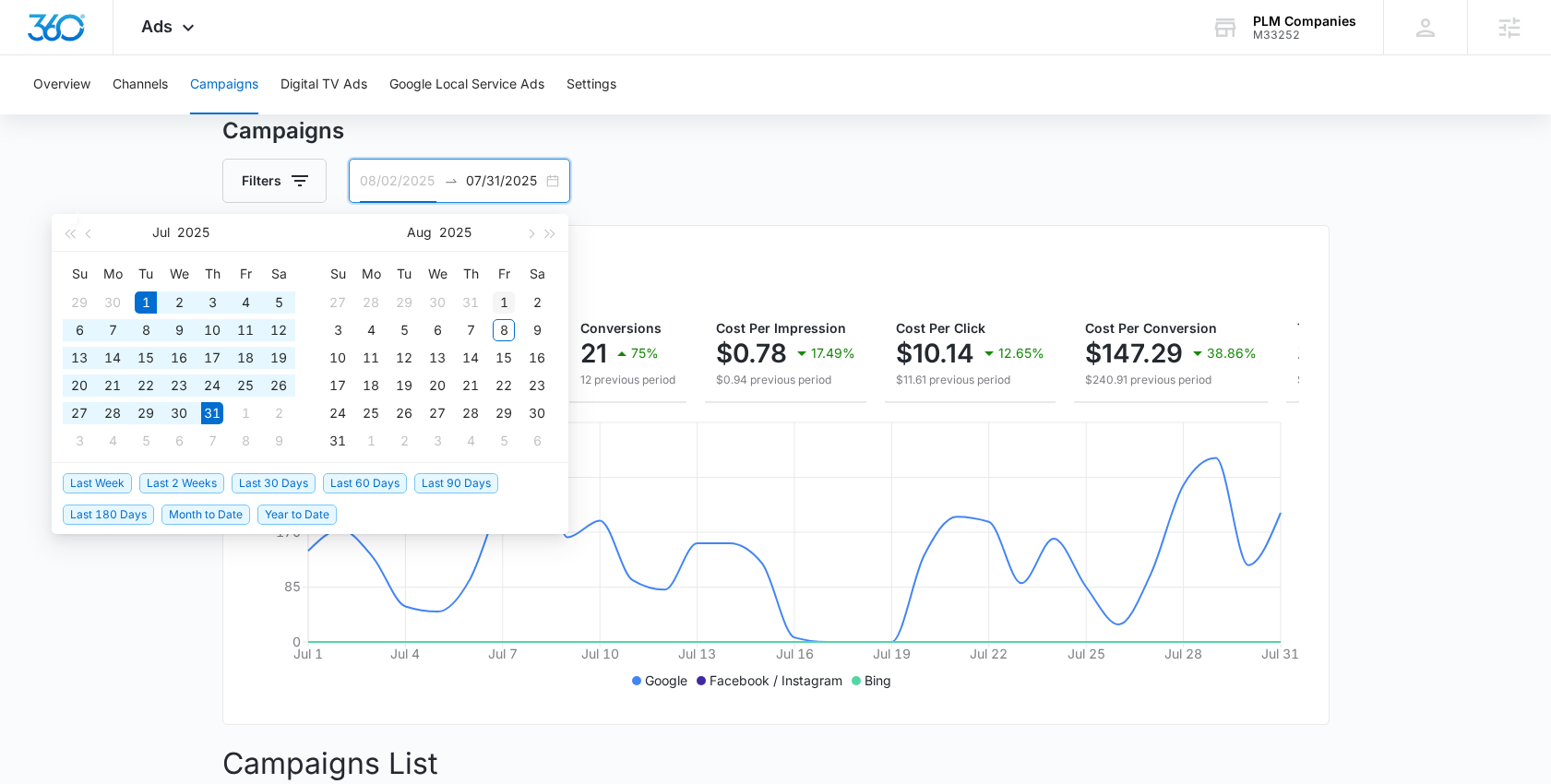 type on "08/01/2025" 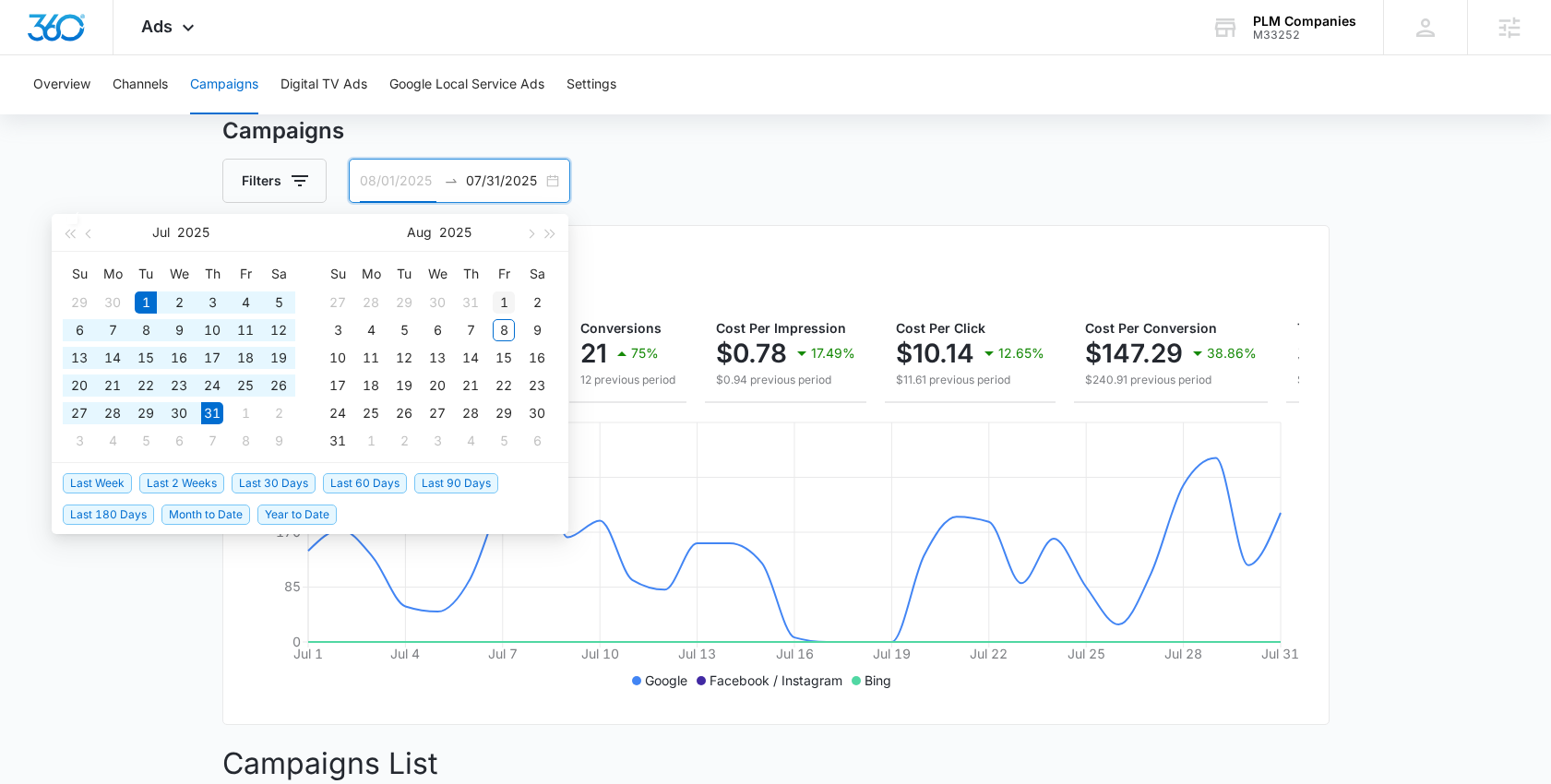 click on "1" at bounding box center (504, 303) 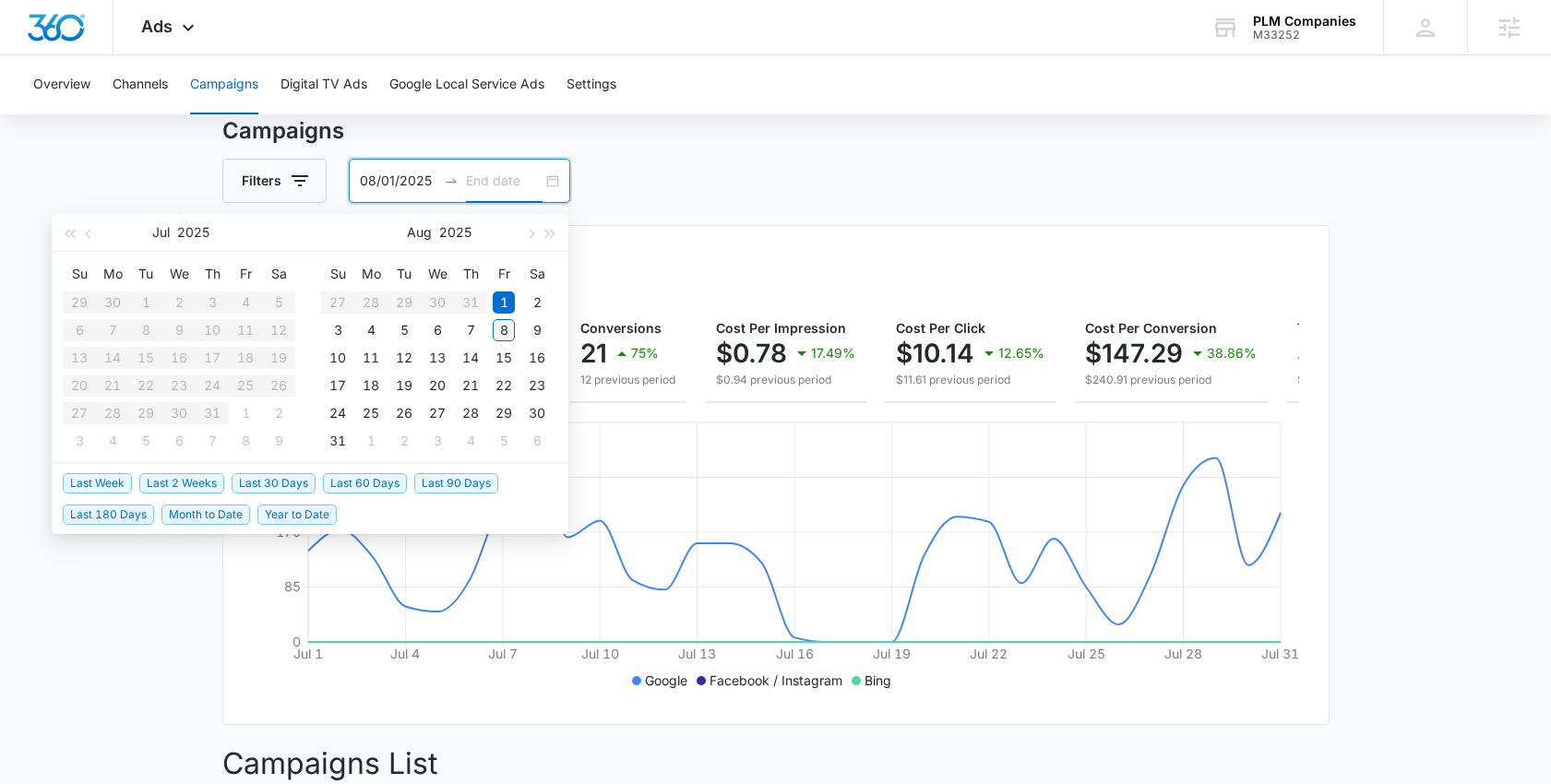 type on "08/08/2025" 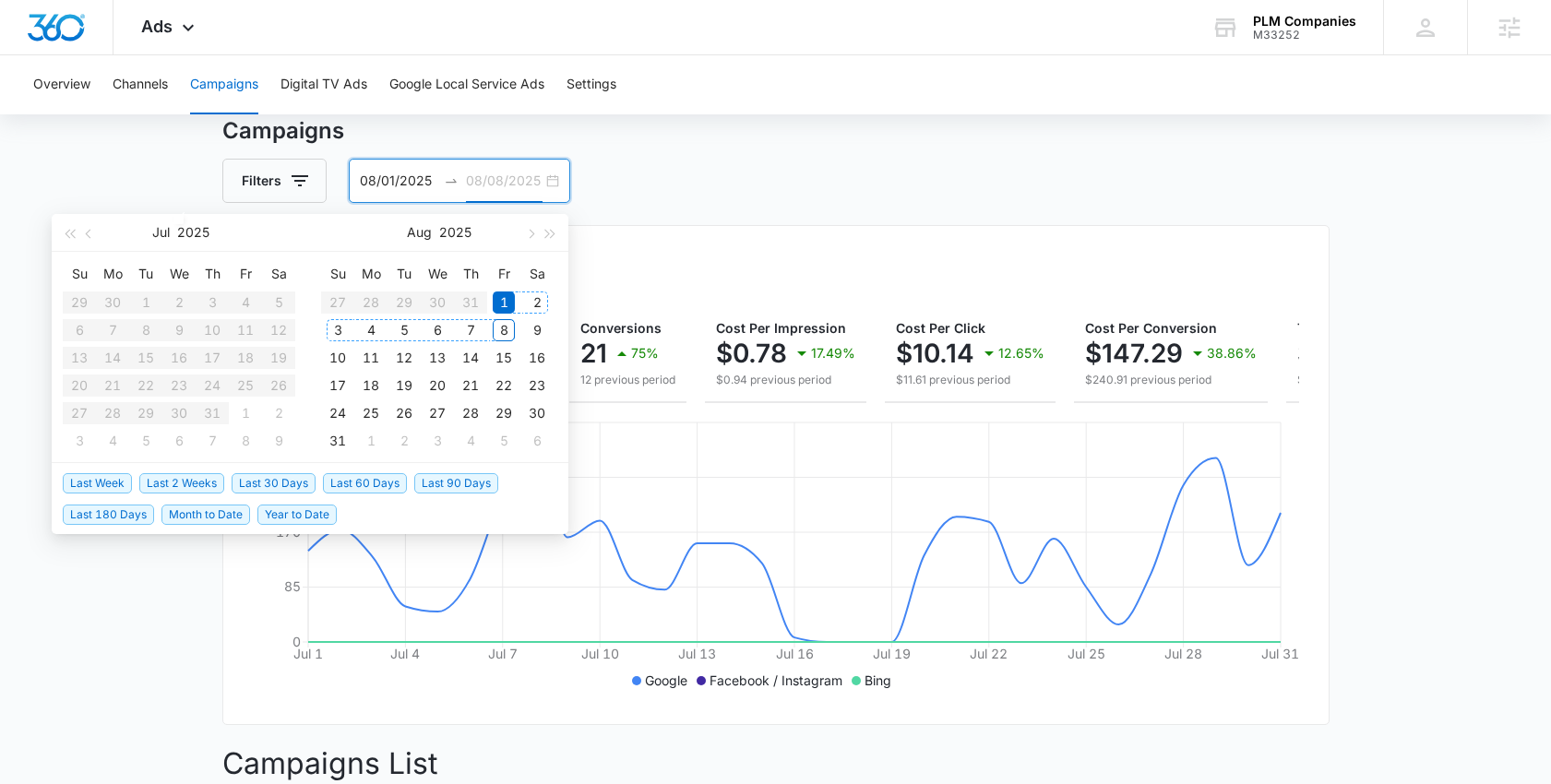 click on "8" at bounding box center (504, 330) 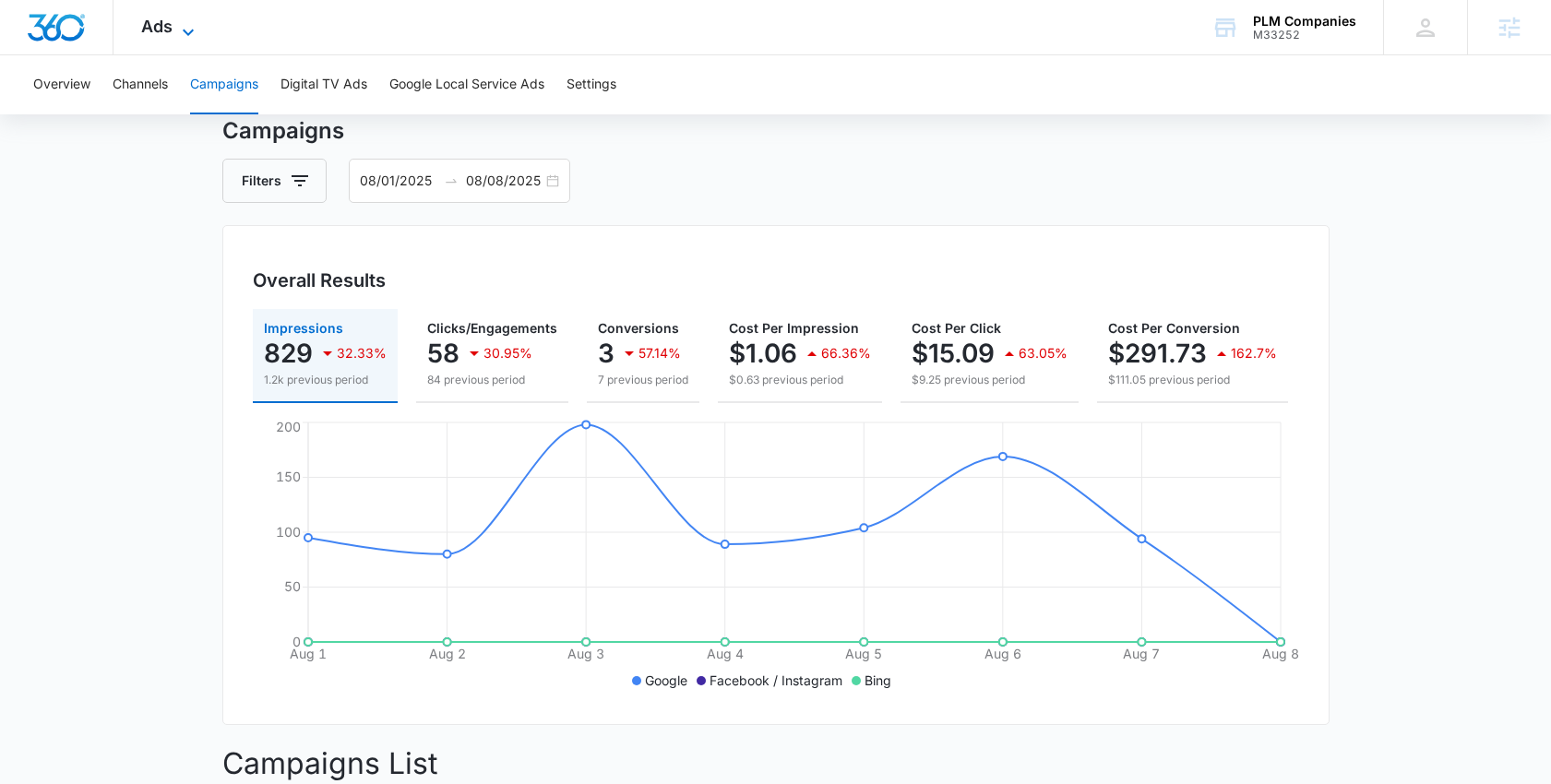 click on "Ads" at bounding box center (157, 26) 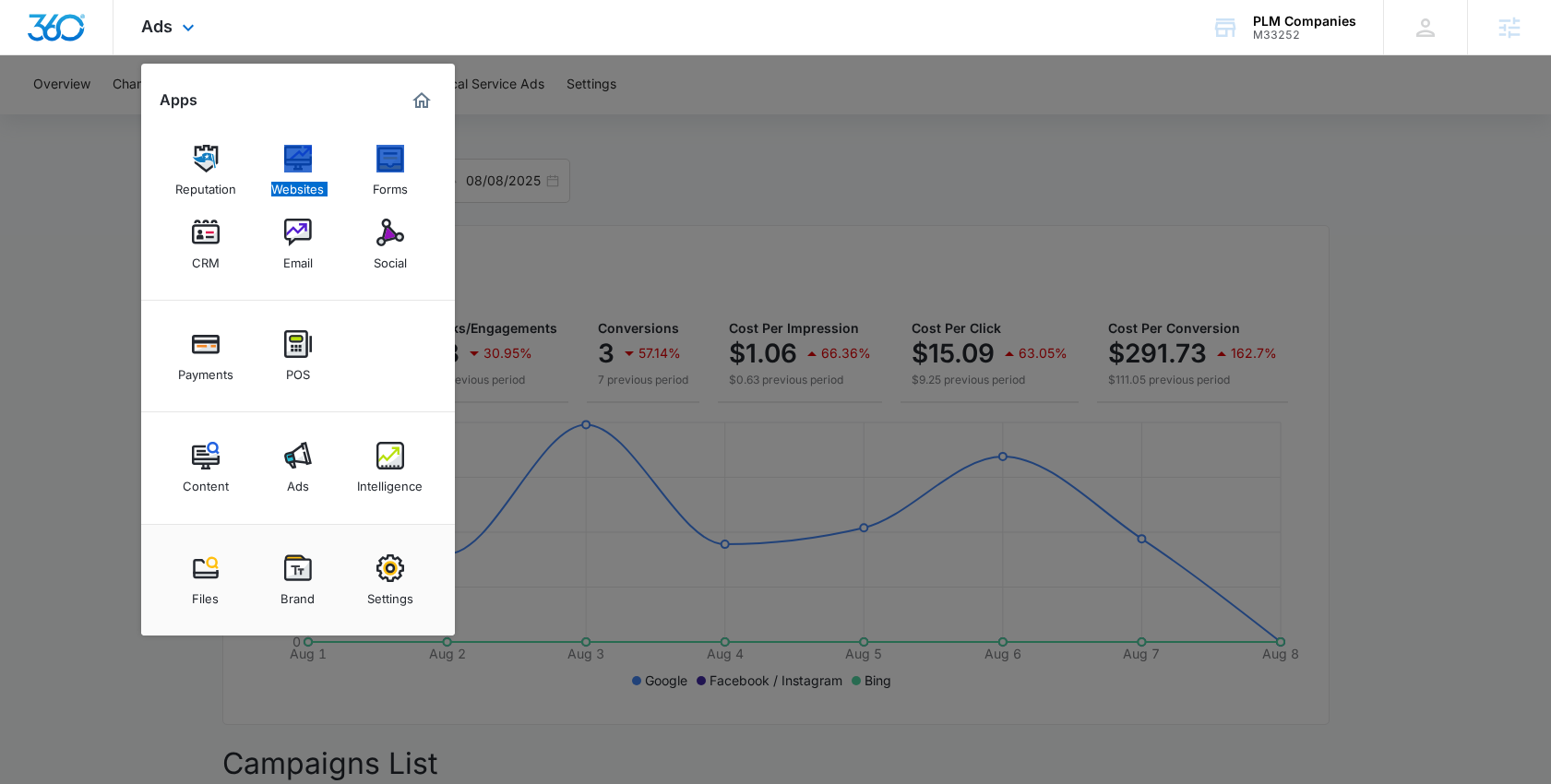 drag, startPoint x: 315, startPoint y: 196, endPoint x: 605, endPoint y: 26, distance: 336.15473 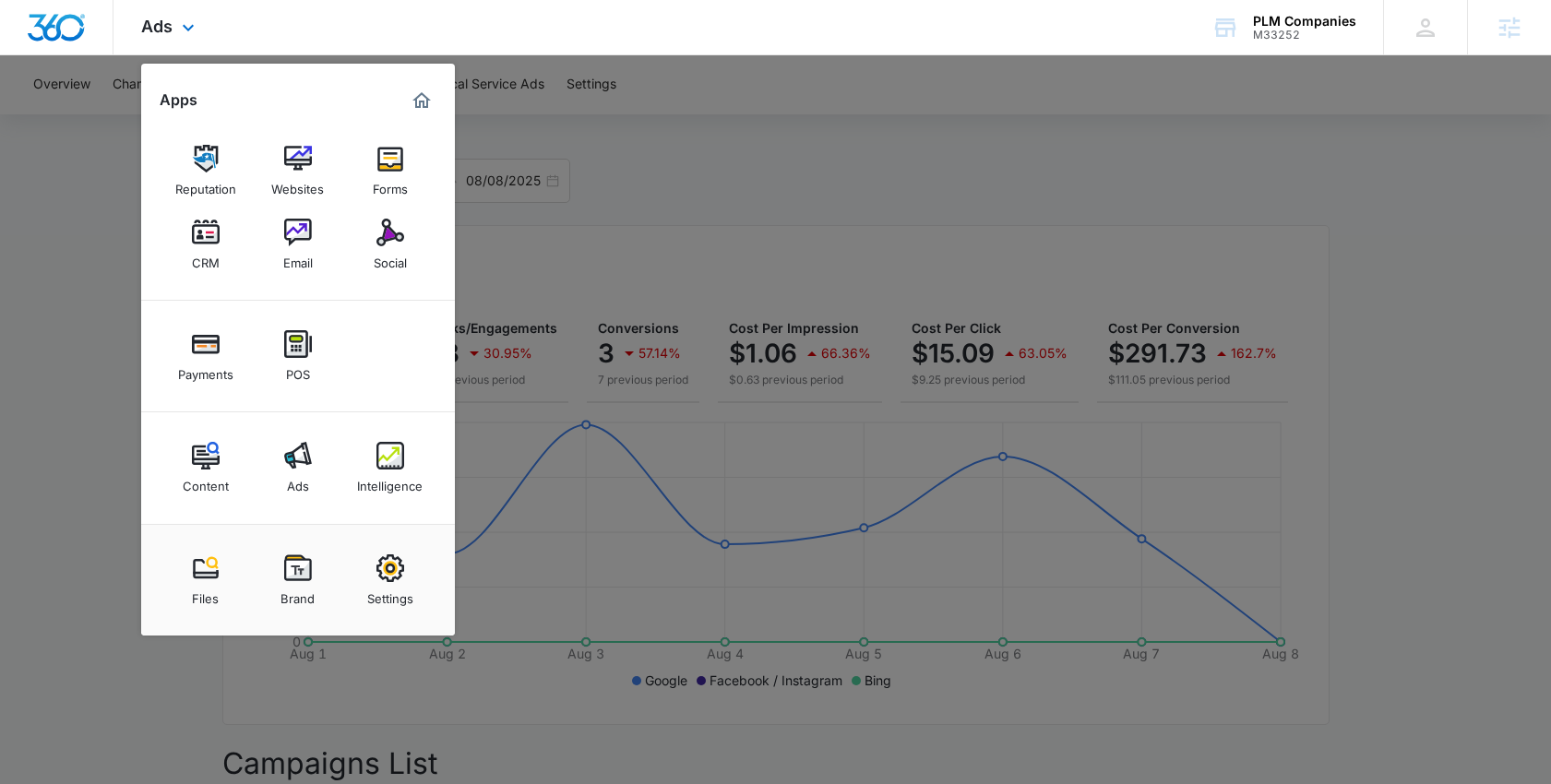 click on "Ads Apps Reputation Websites Forms CRM Email Social Payments POS Content Ads Intelligence Files Brand Settings PLM Companies M33252 Your Accounts View All Matt Malone matt.malone@madwire.com My Profile Notifications Support Logout Terms & Conditions   •   Privacy Policy Agencies" at bounding box center [775, 28] 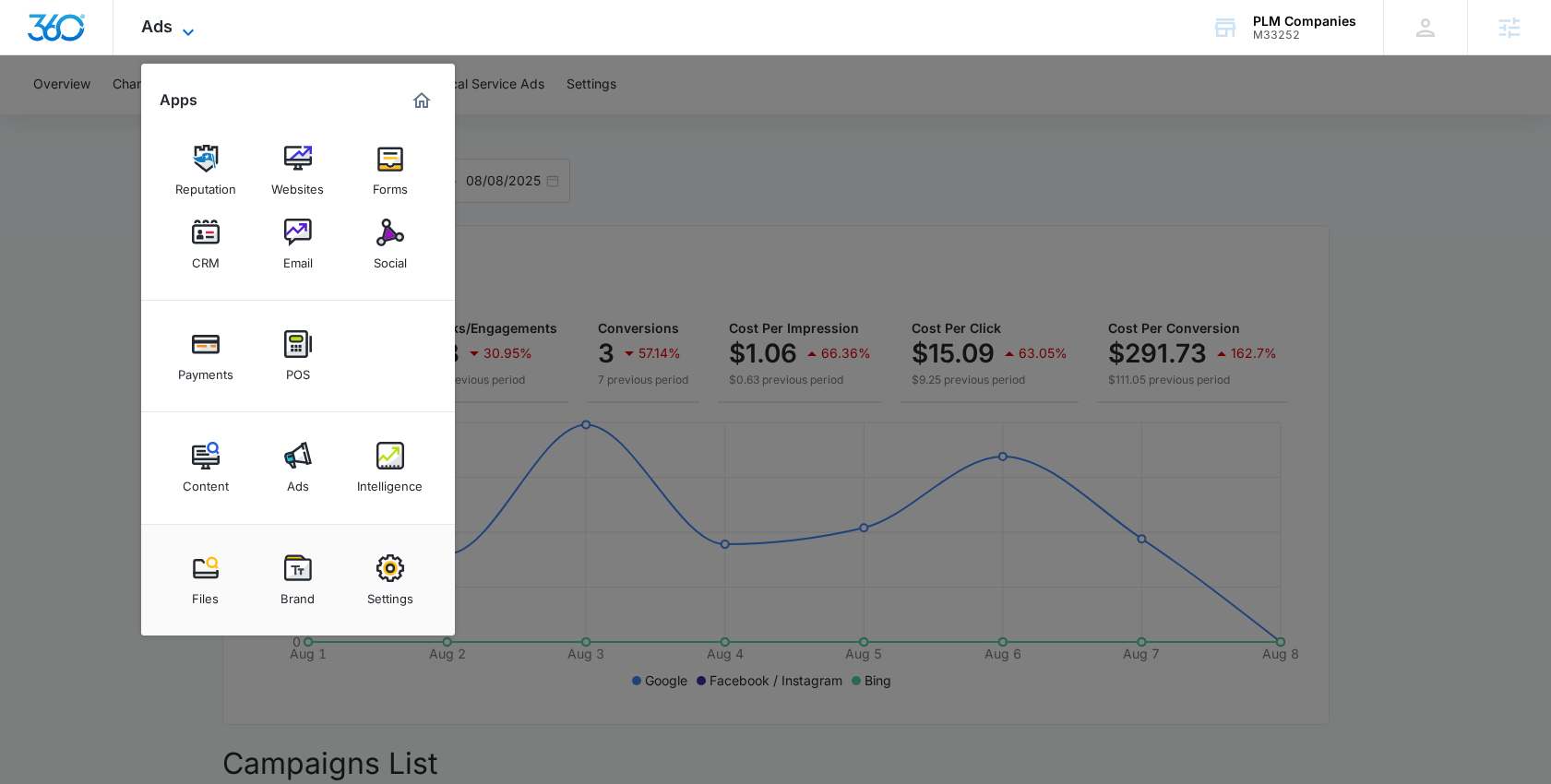 click on "Ads" at bounding box center [157, 26] 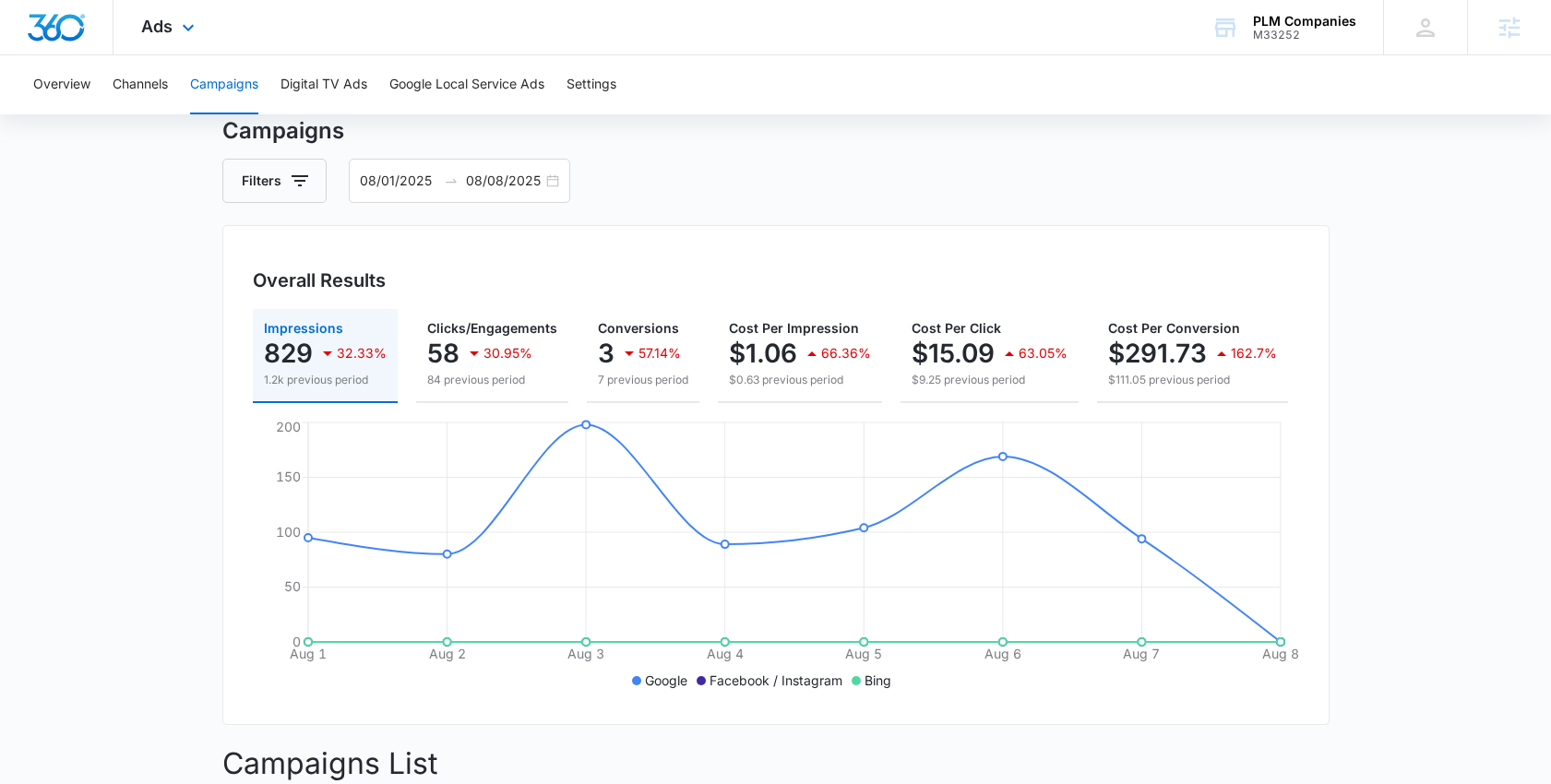 click on "Ads Apps Reputation Websites Forms CRM Email Social Payments POS Content Ads Intelligence Files Brand Settings" at bounding box center (170, 27) 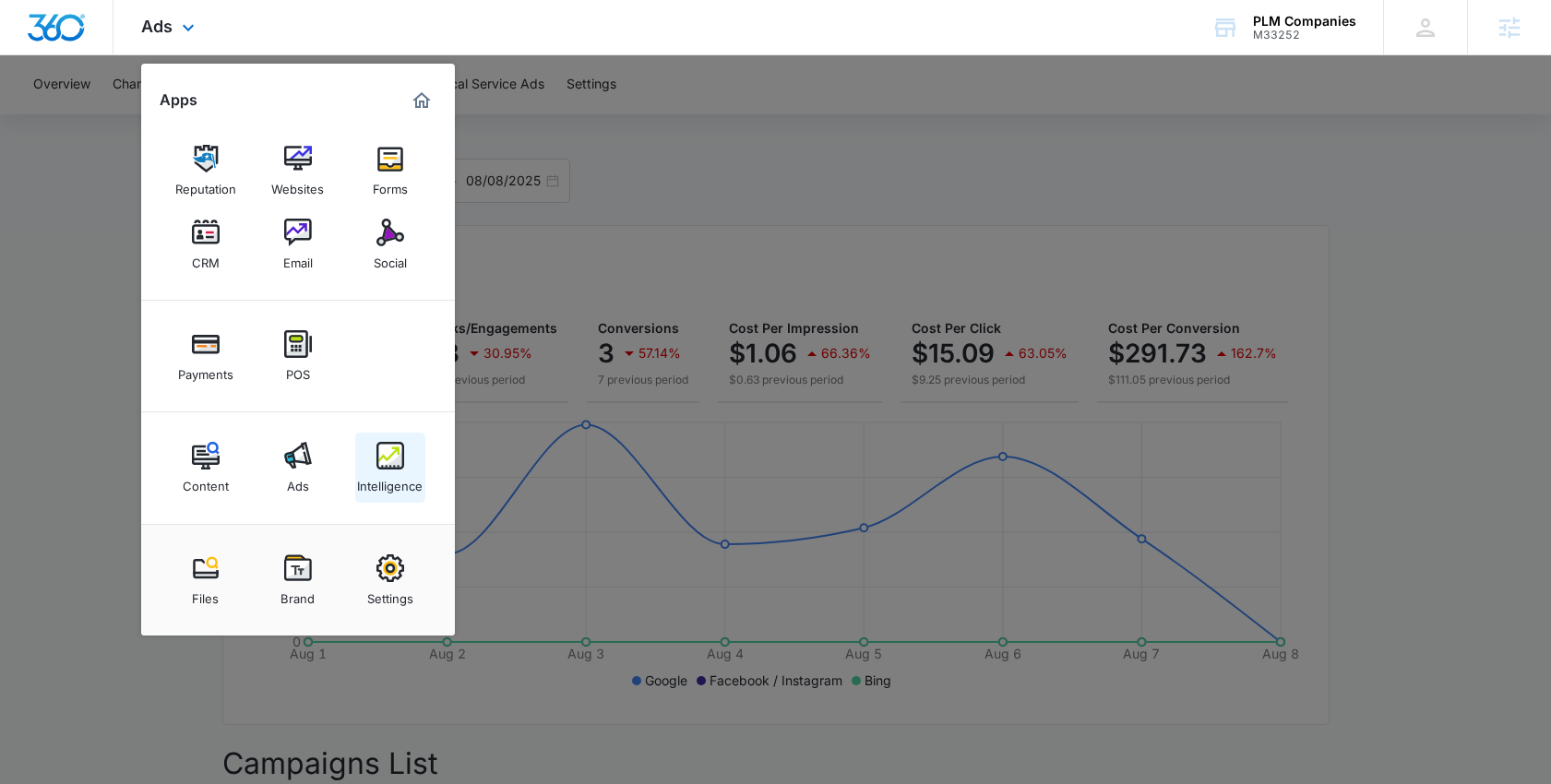 click on "Intelligence" at bounding box center (390, 468) 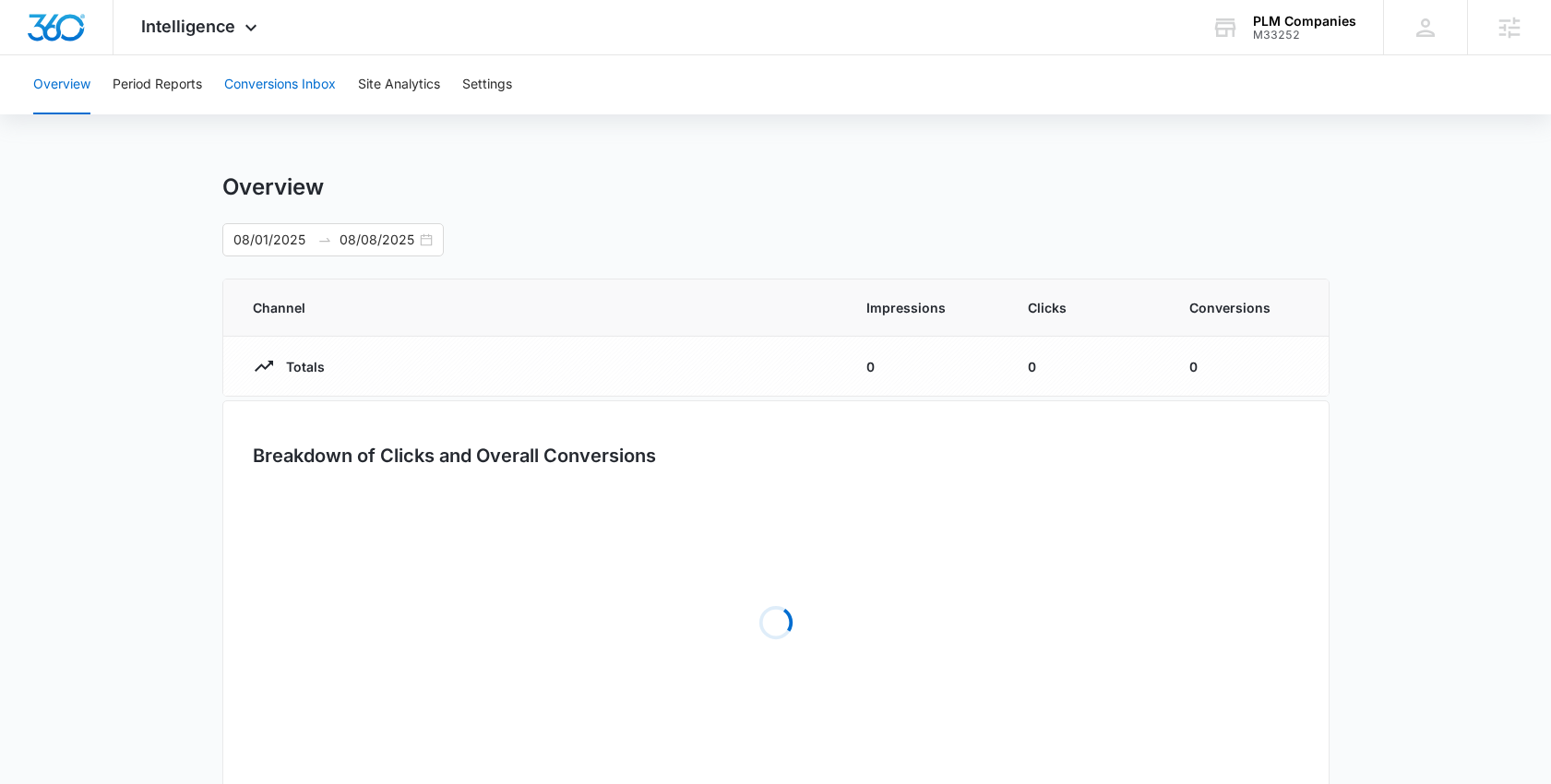 click on "Conversions Inbox" at bounding box center [280, 85] 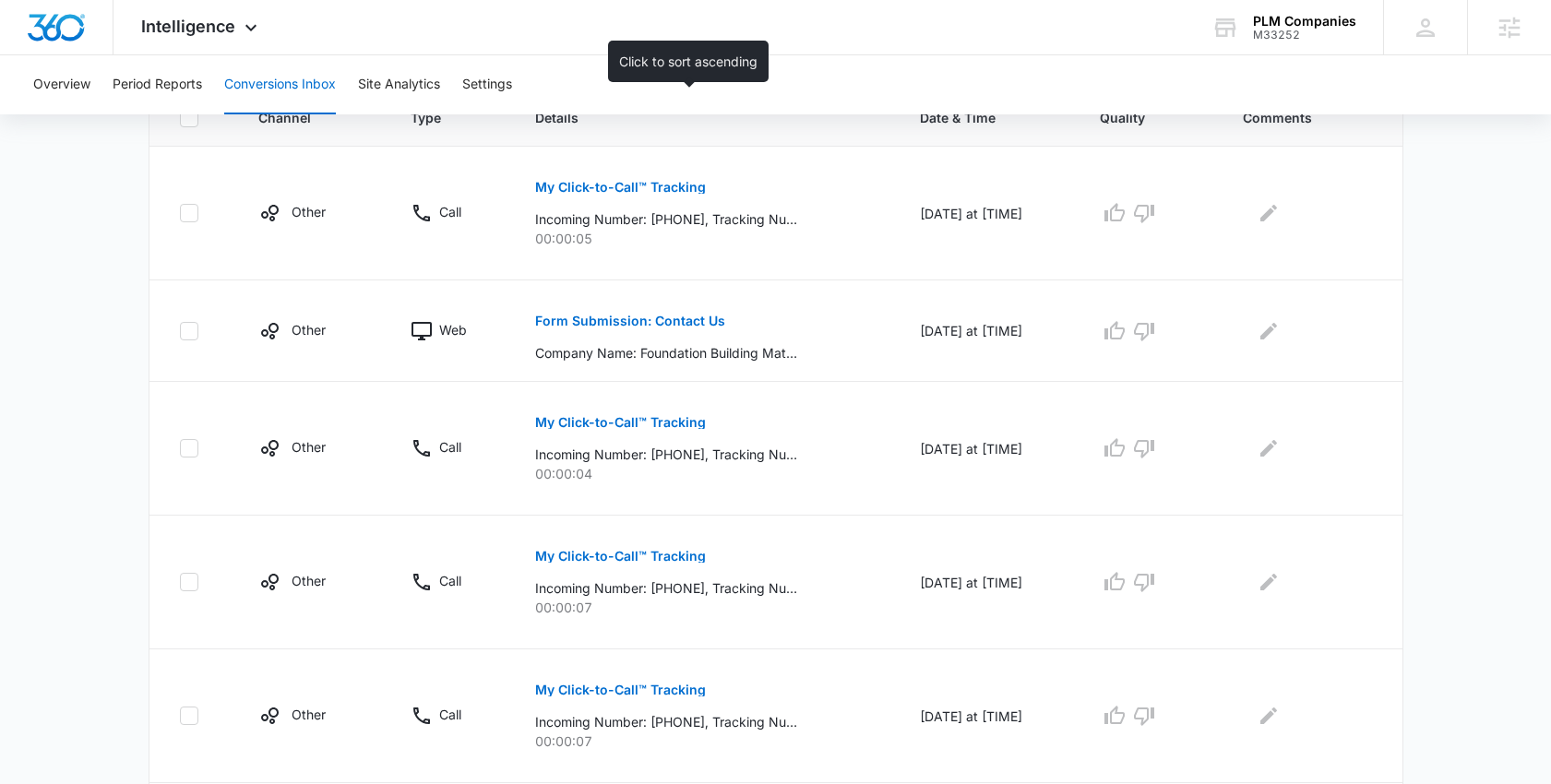 scroll, scrollTop: 600, scrollLeft: 0, axis: vertical 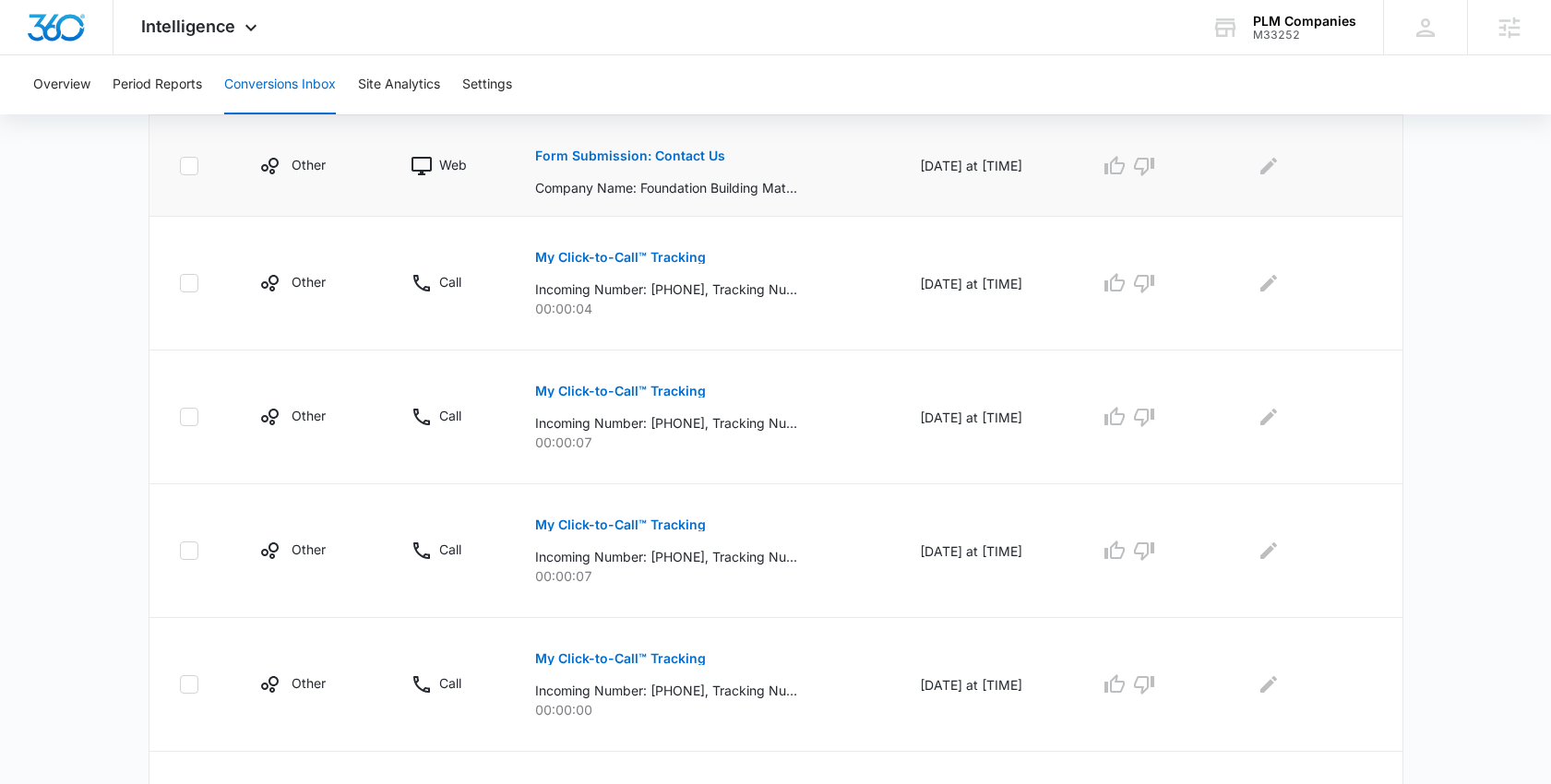 click on "Form Submission: Contact Us" at bounding box center [630, 156] 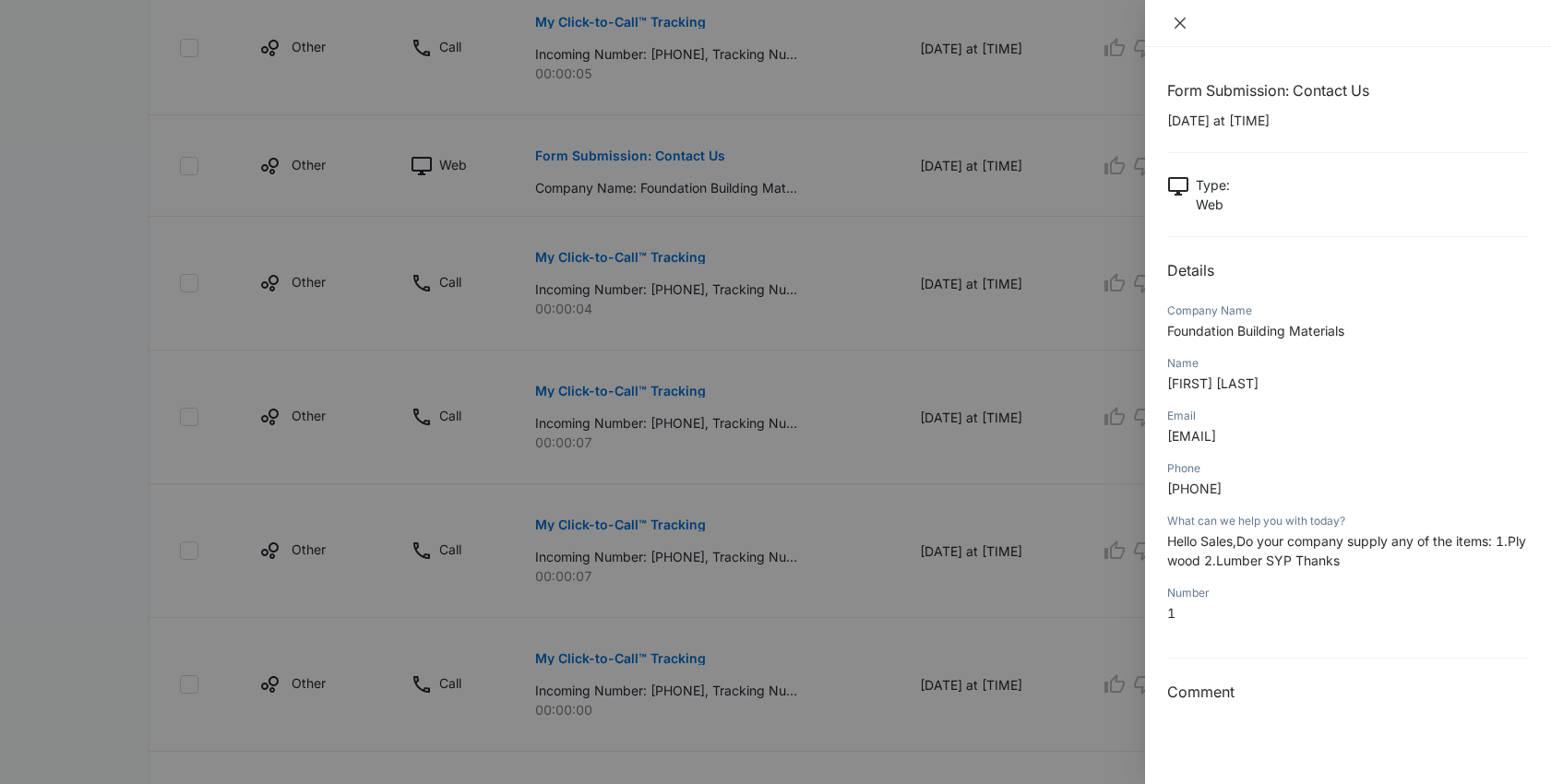 click 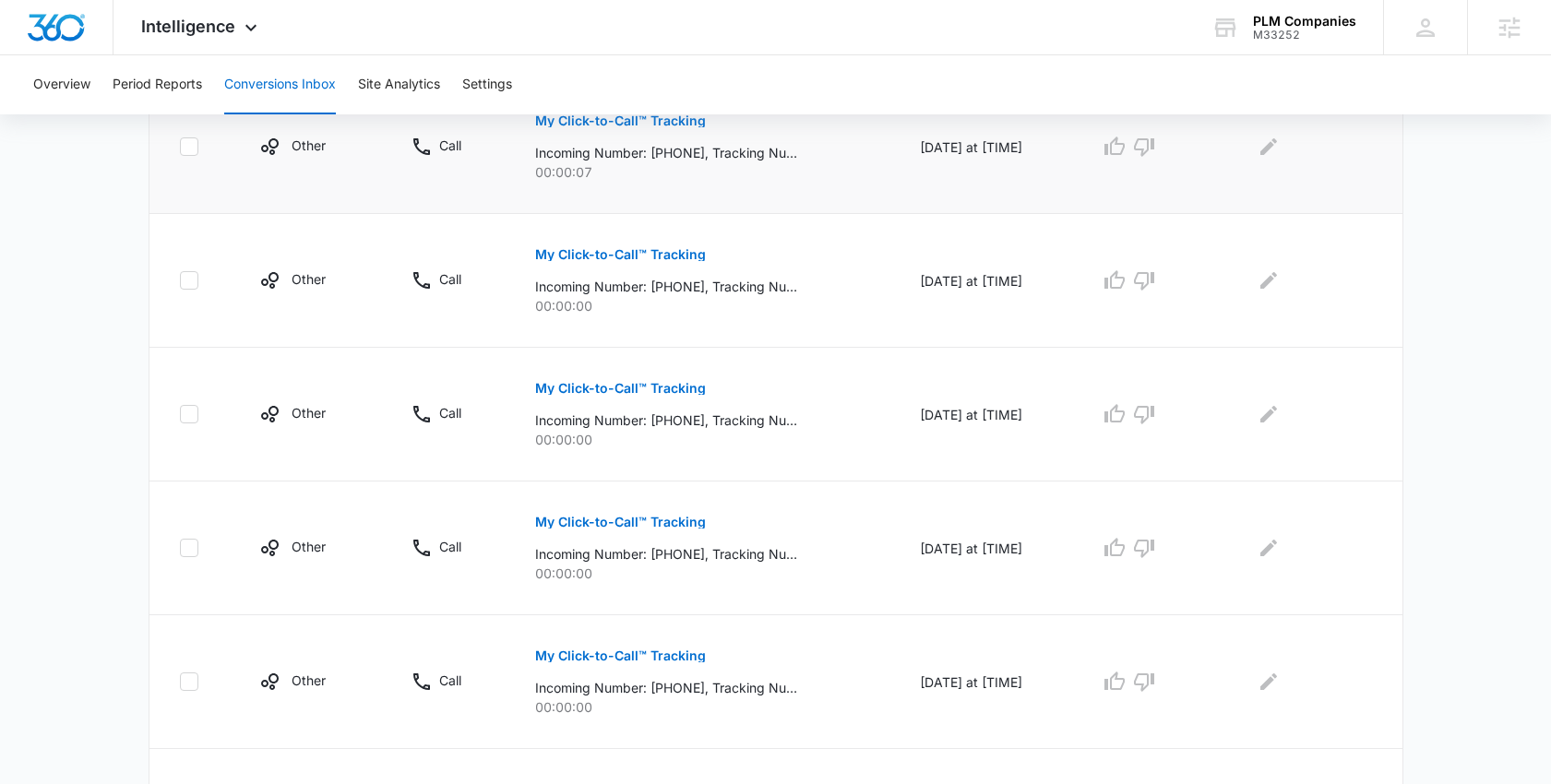 scroll, scrollTop: 1159, scrollLeft: 0, axis: vertical 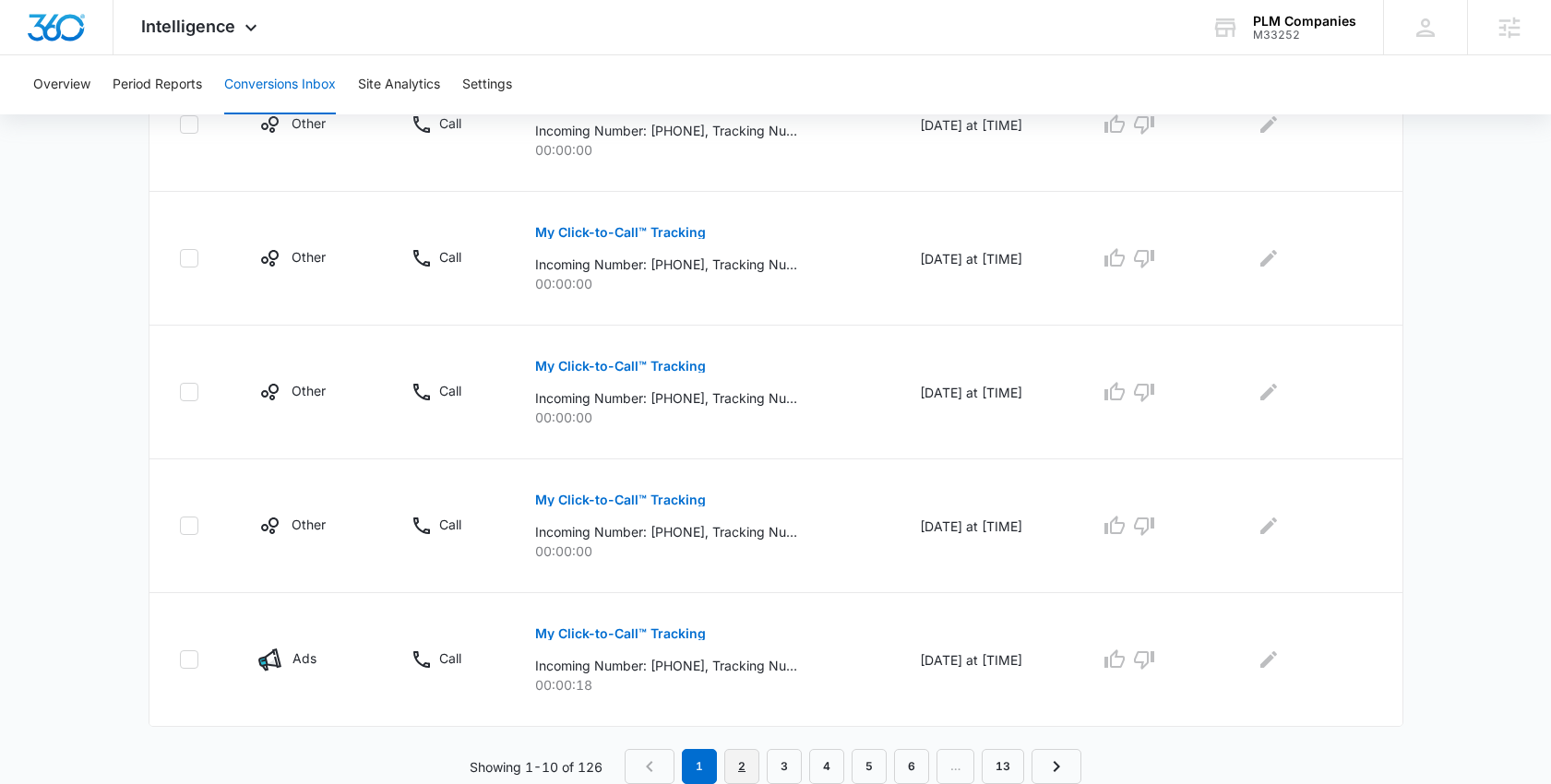 click on "2" at bounding box center [742, 766] 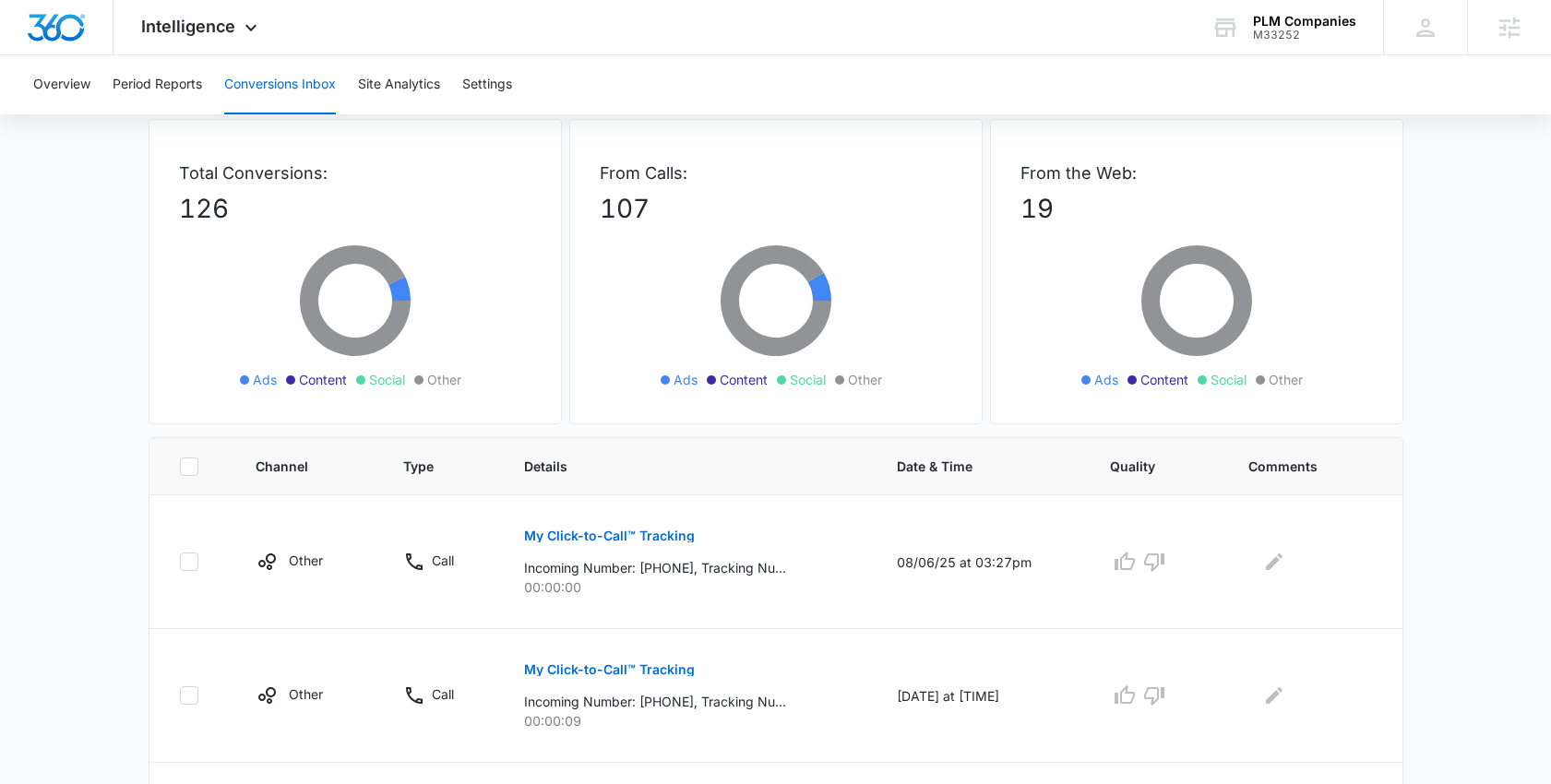 scroll, scrollTop: 0, scrollLeft: 0, axis: both 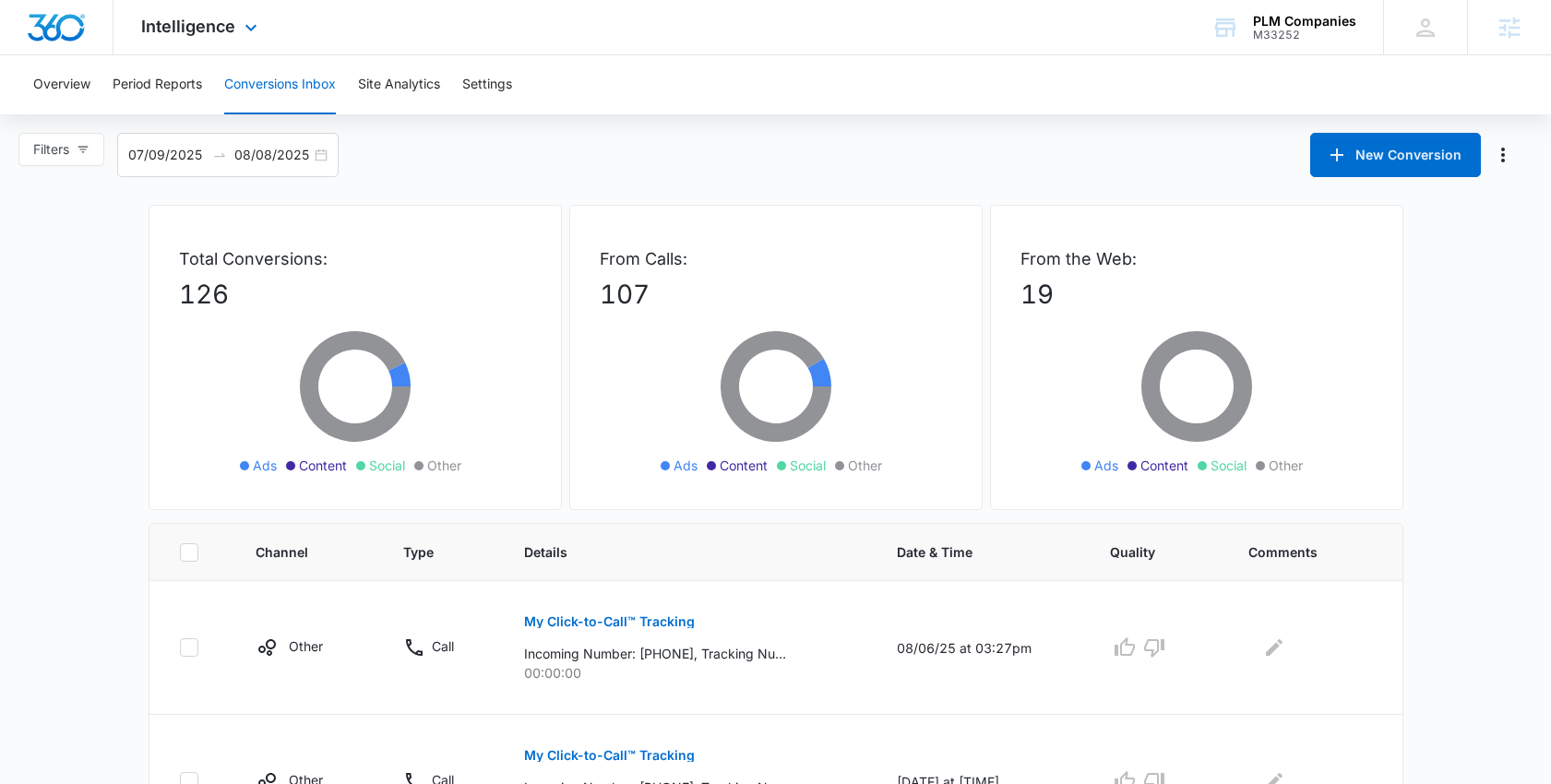 click on "Intelligence Apps Reputation Websites Forms CRM Email Social Payments POS Content Ads Intelligence Files Brand Settings" at bounding box center [201, 27] 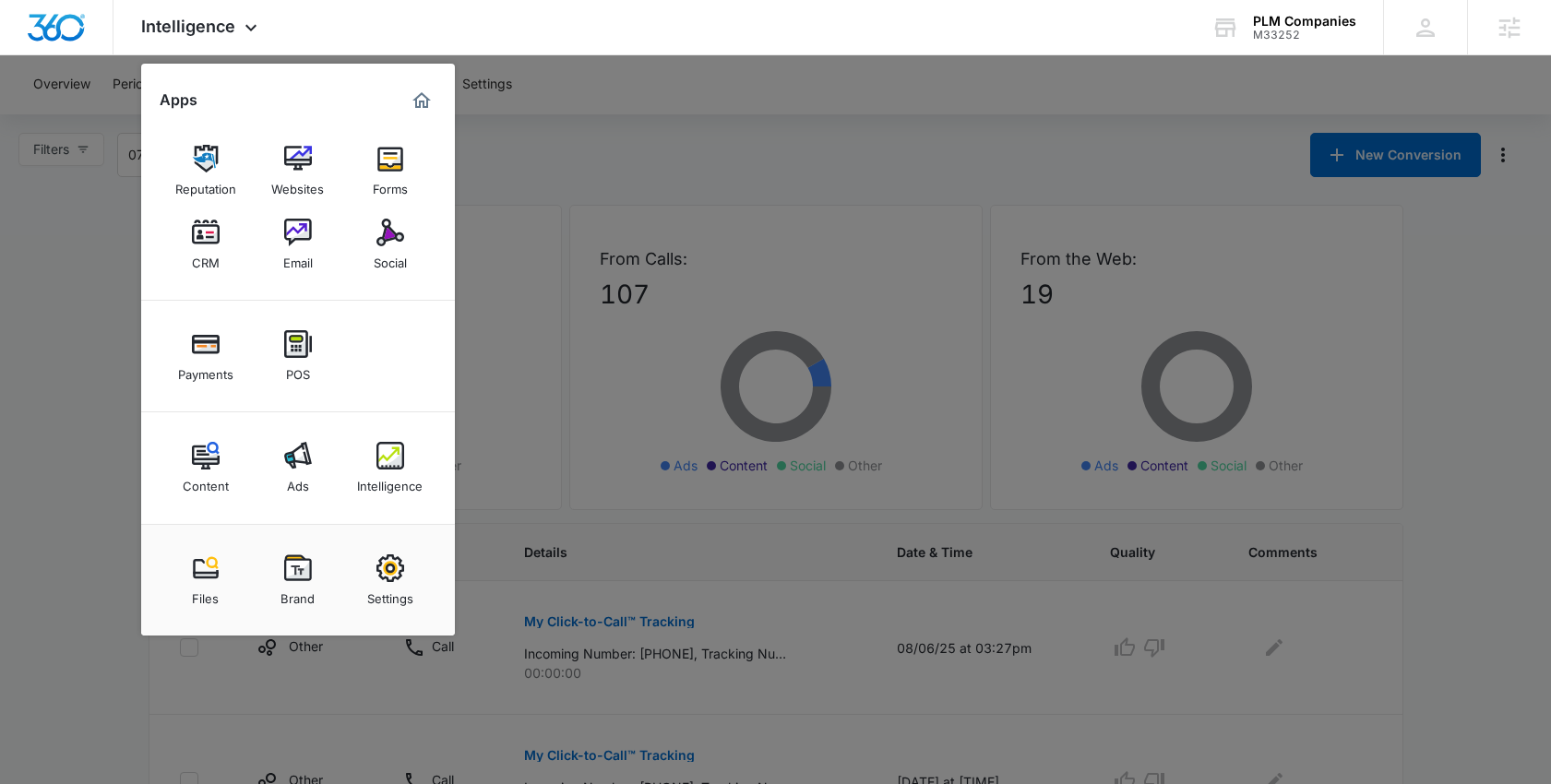 click at bounding box center [775, 392] 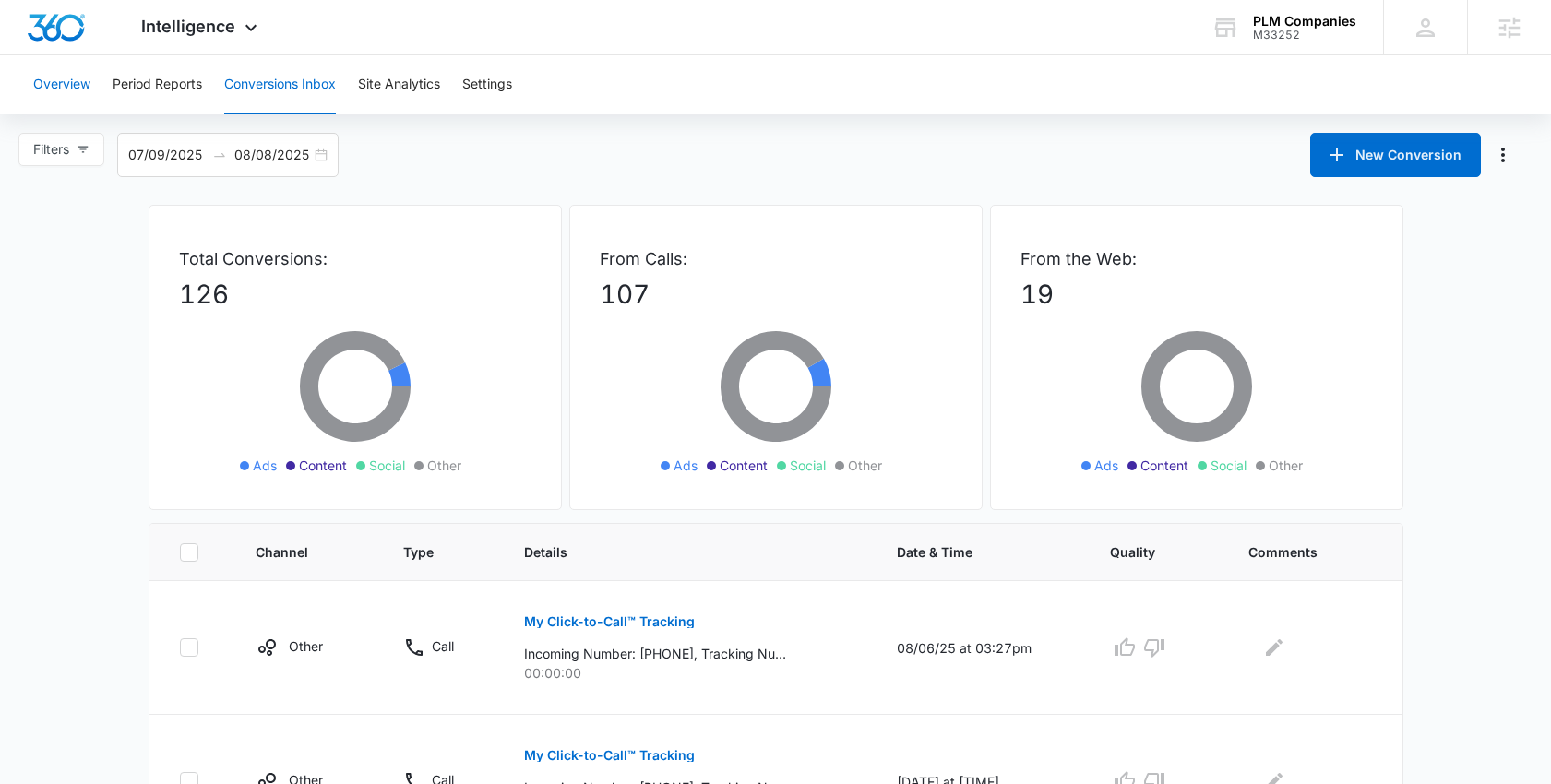 click on "Overview" at bounding box center (62, 85) 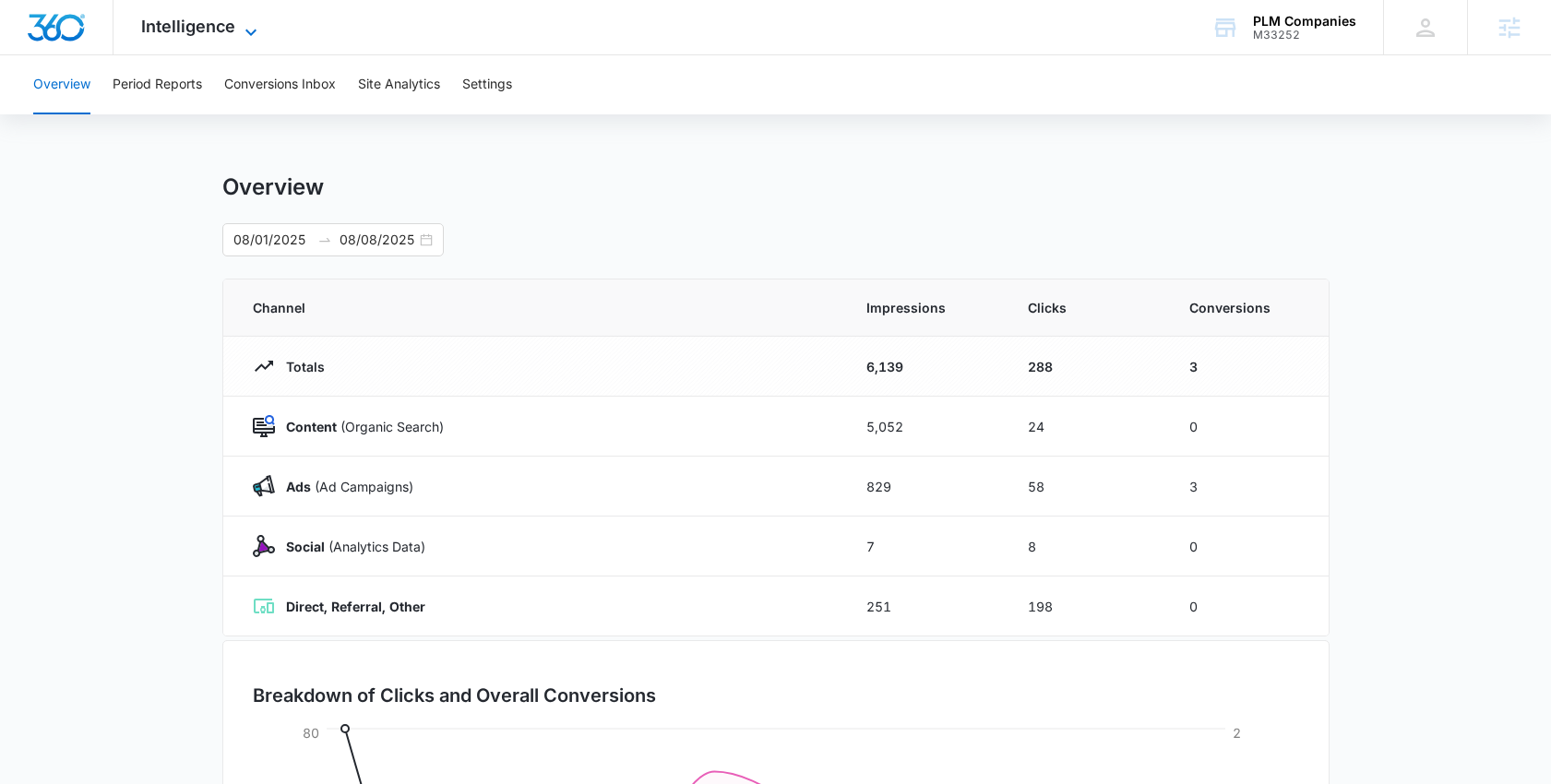 click on "Intelligence" at bounding box center [188, 26] 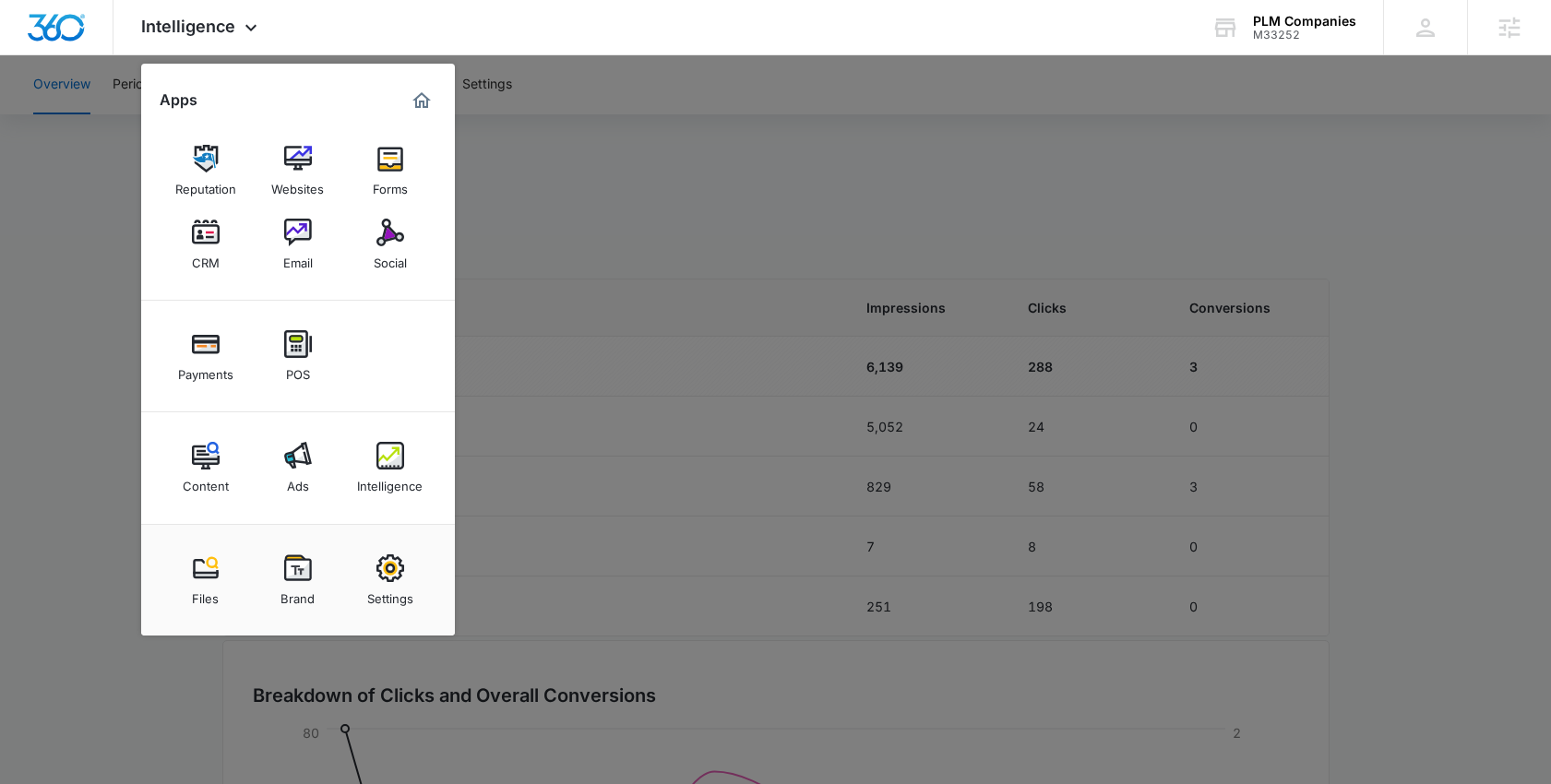 click at bounding box center (775, 392) 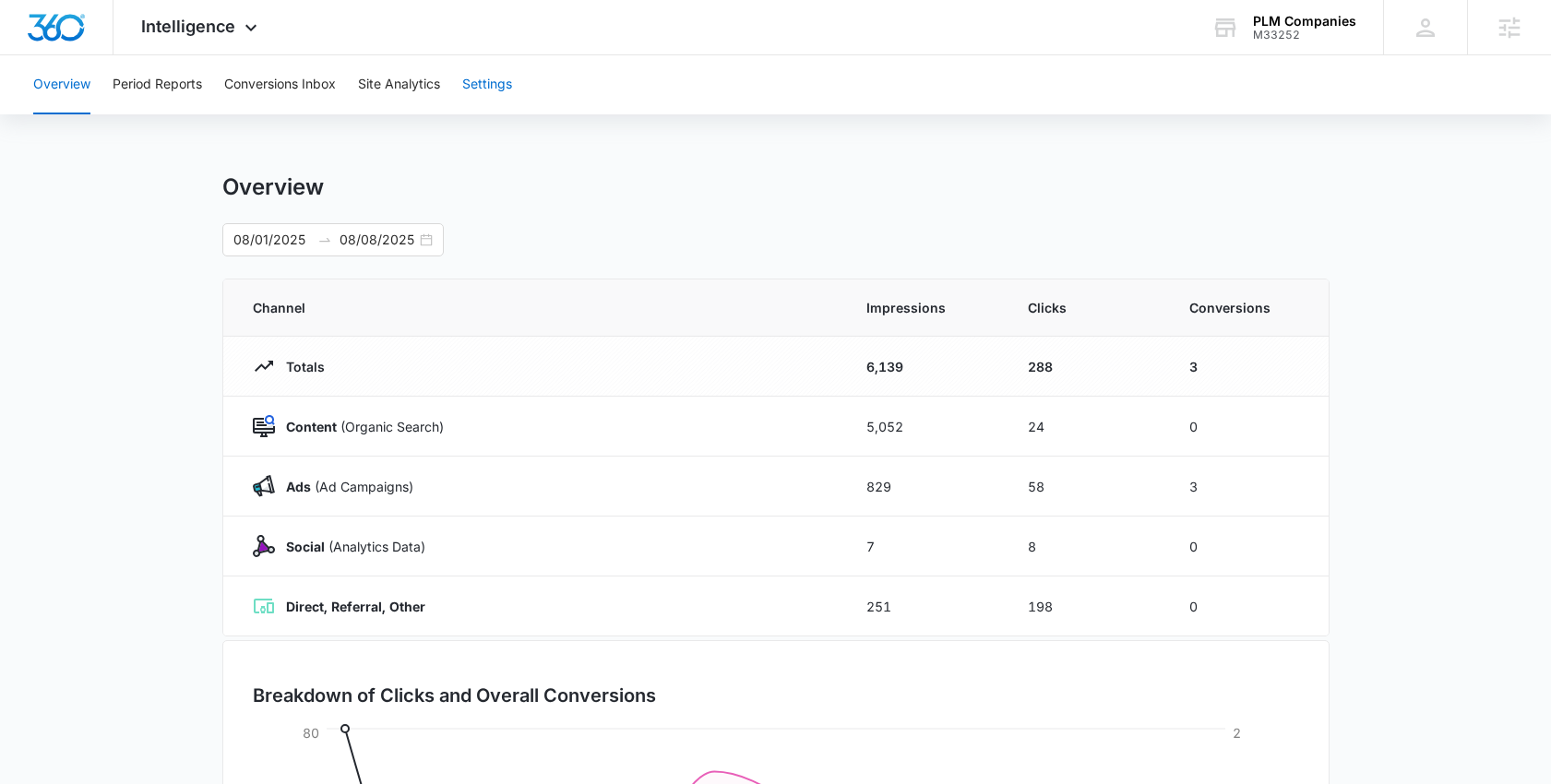 click on "Settings" at bounding box center [487, 85] 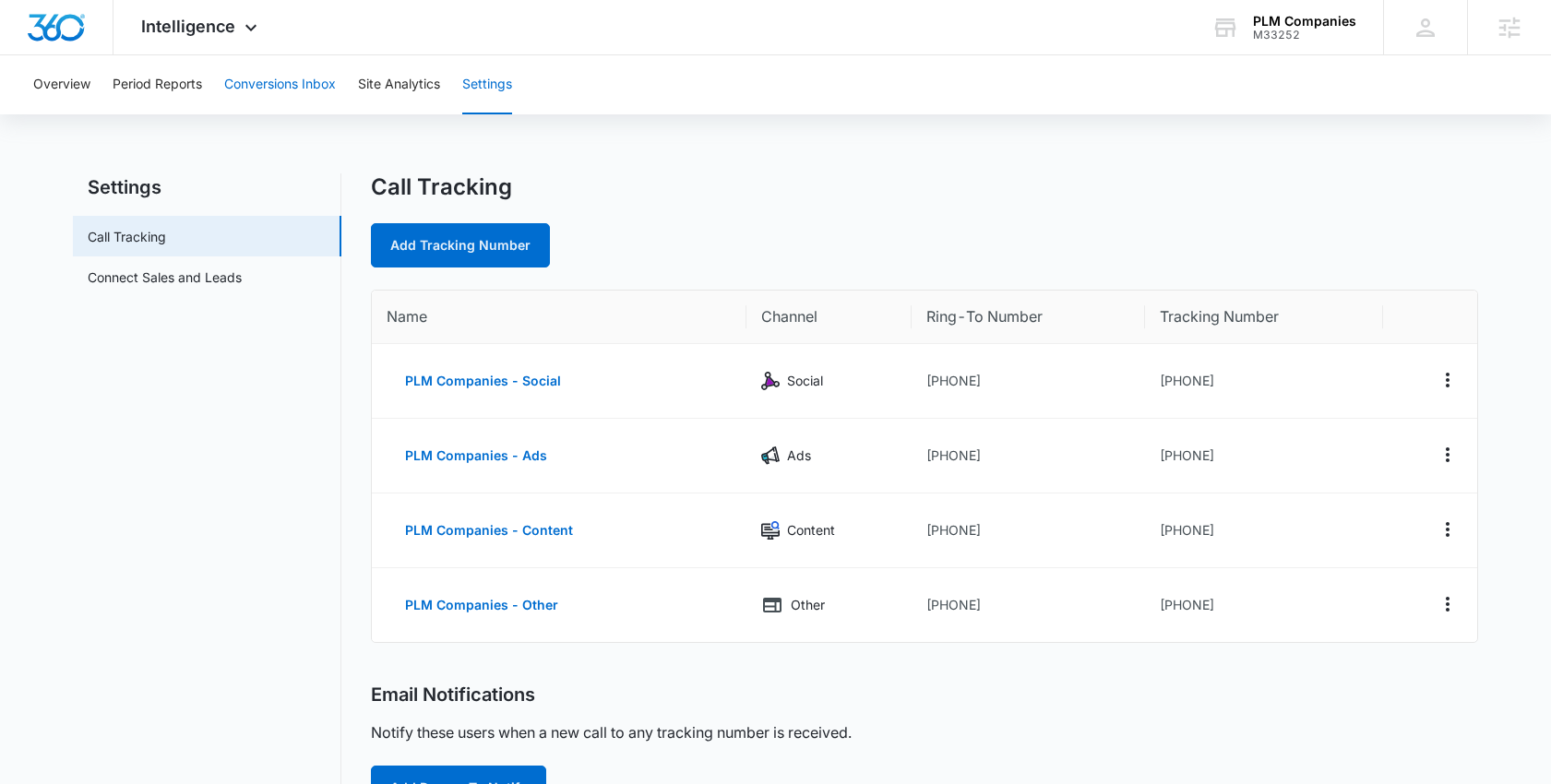 click on "Conversions Inbox" at bounding box center [280, 85] 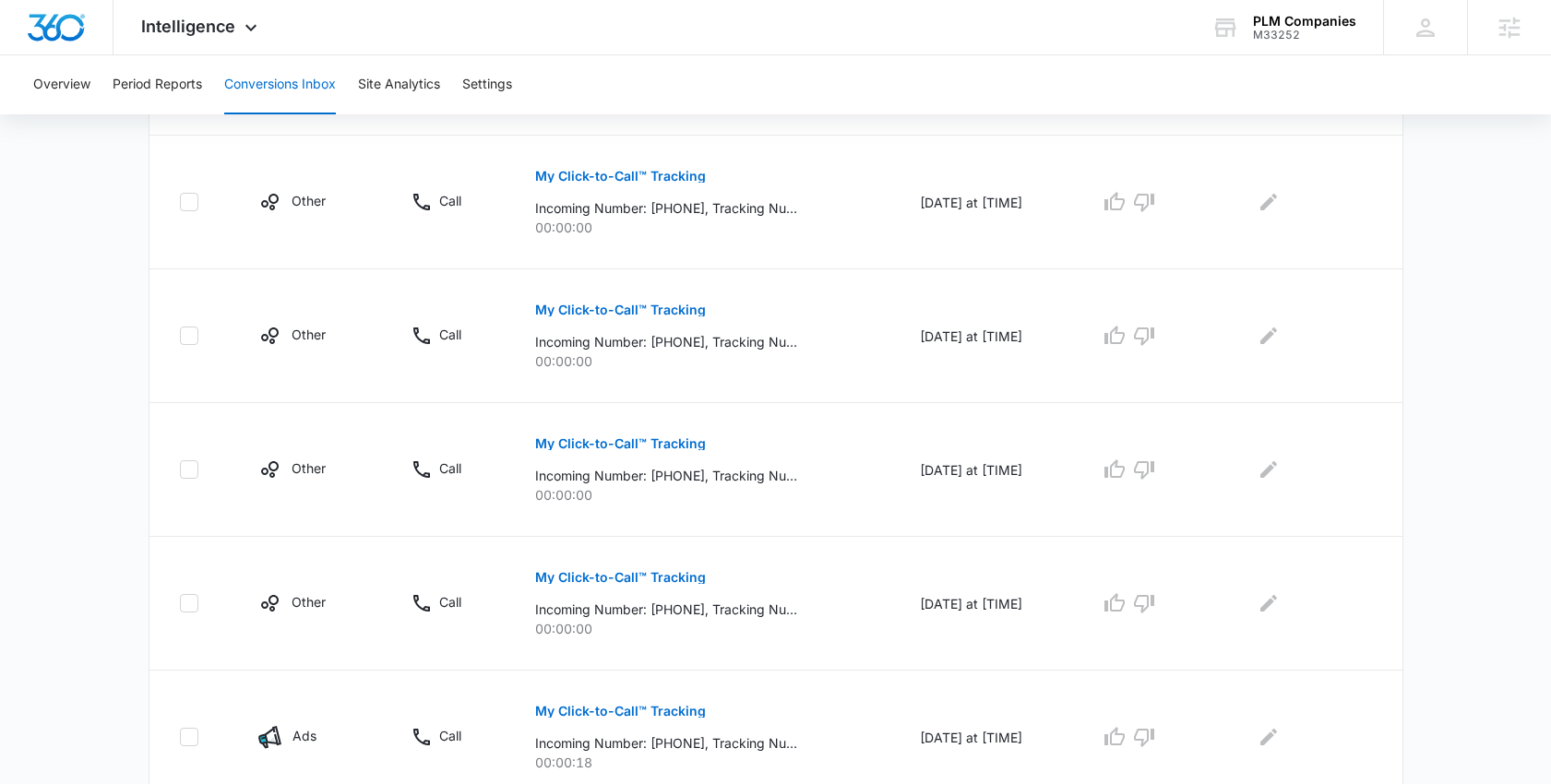 scroll, scrollTop: 1159, scrollLeft: 0, axis: vertical 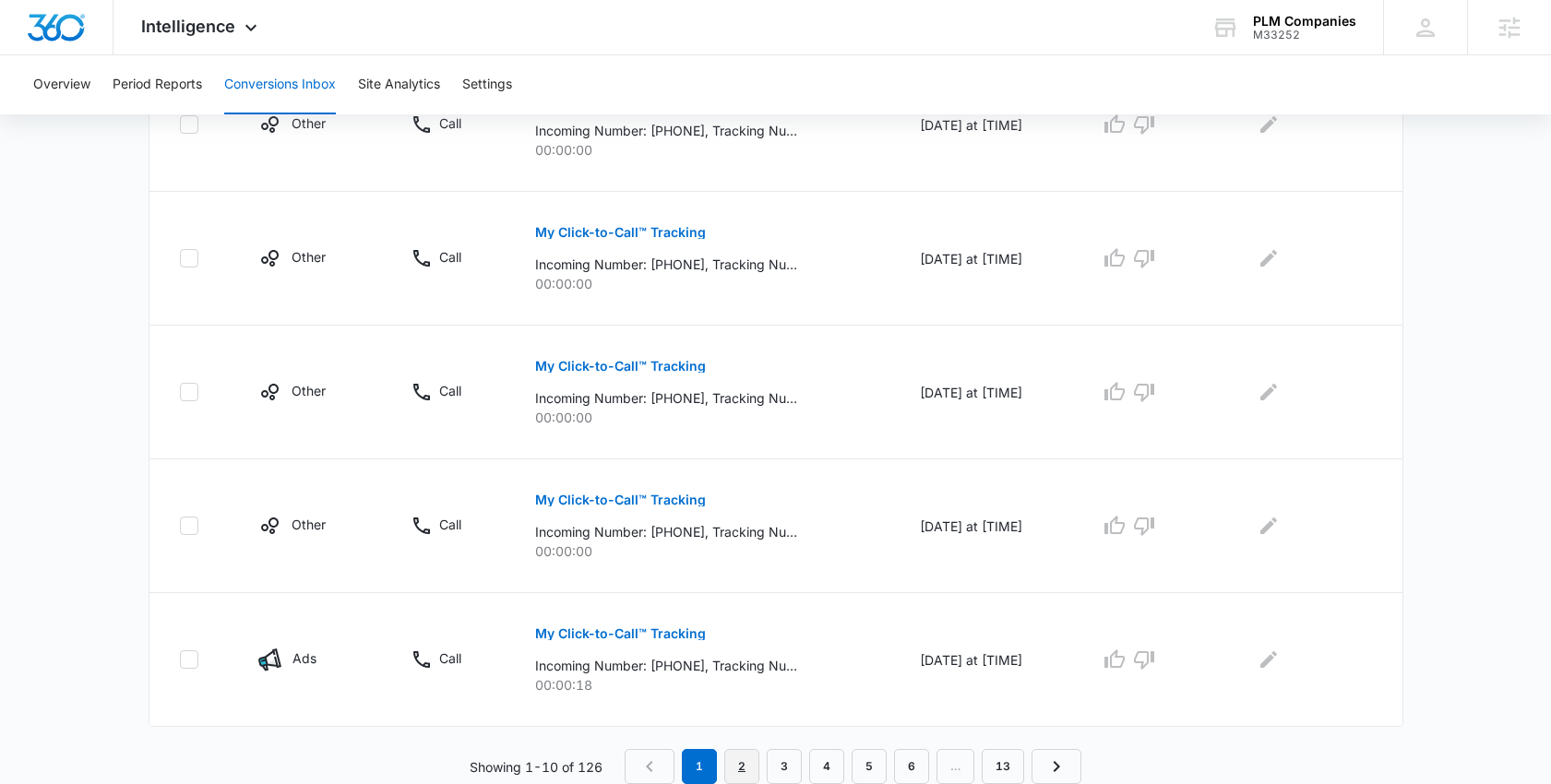 click on "2" at bounding box center [742, 766] 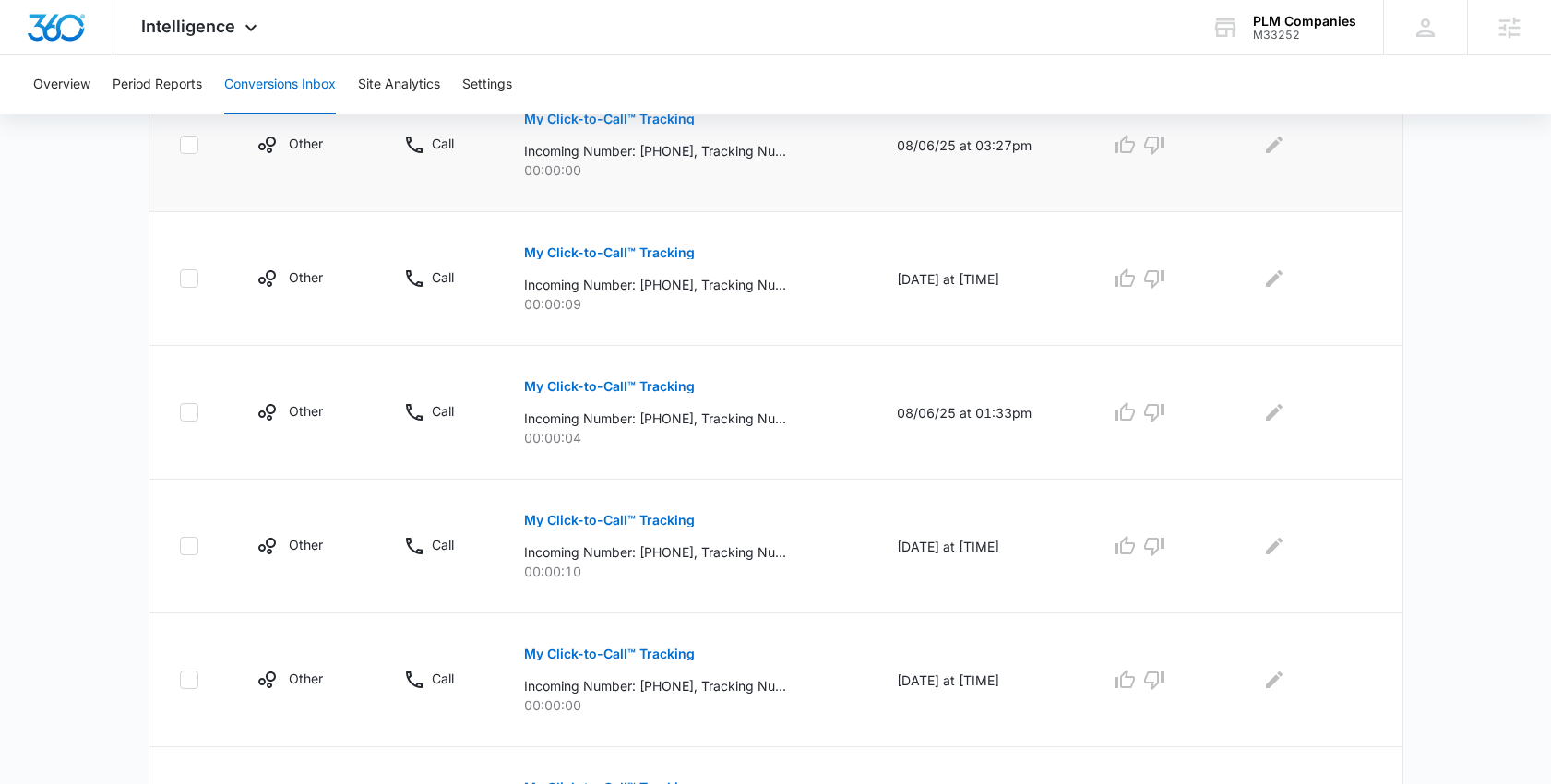 scroll, scrollTop: 598, scrollLeft: 0, axis: vertical 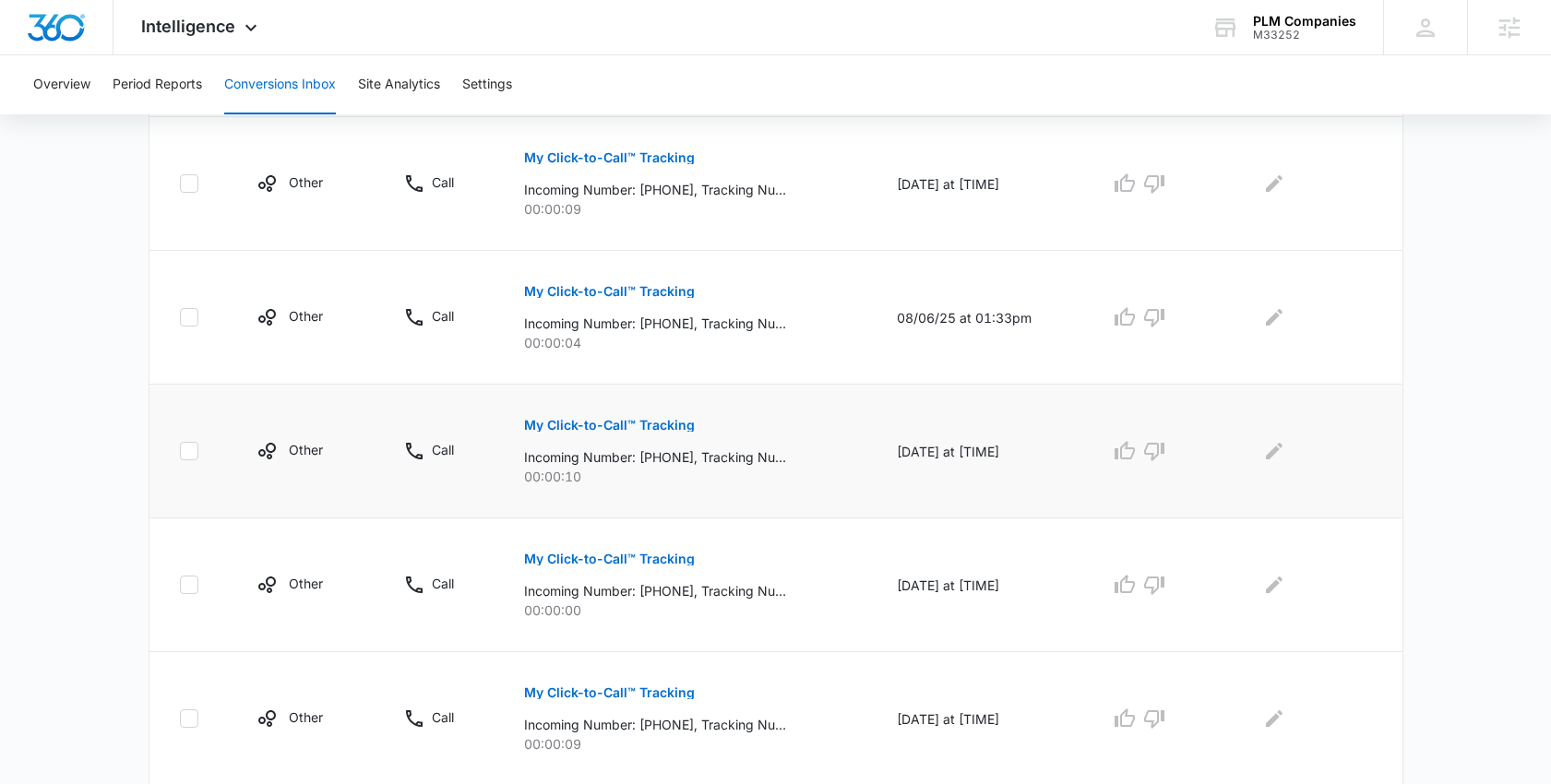 click on "My Click-to-Call™ Tracking" at bounding box center (609, 425) 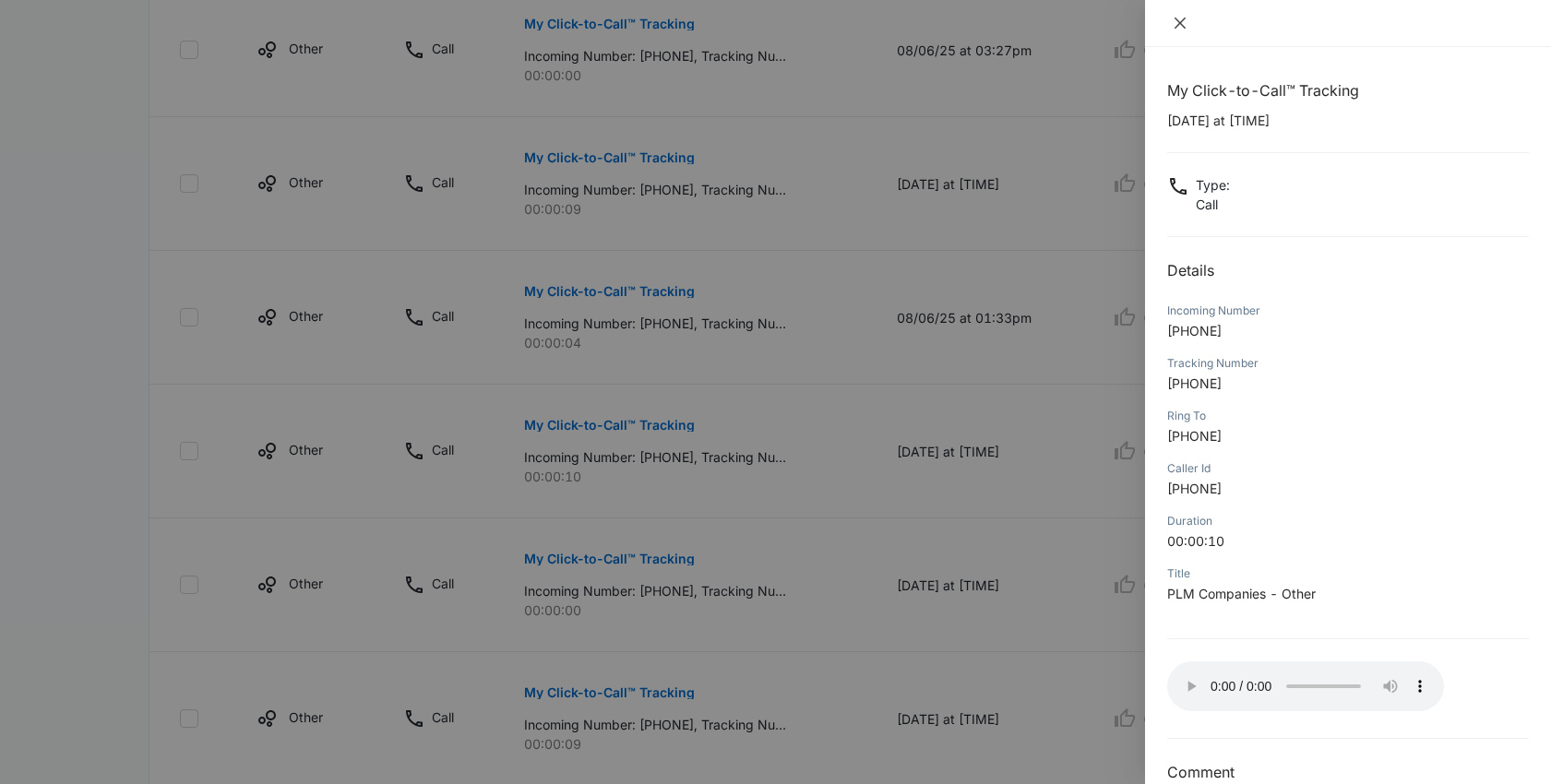 click 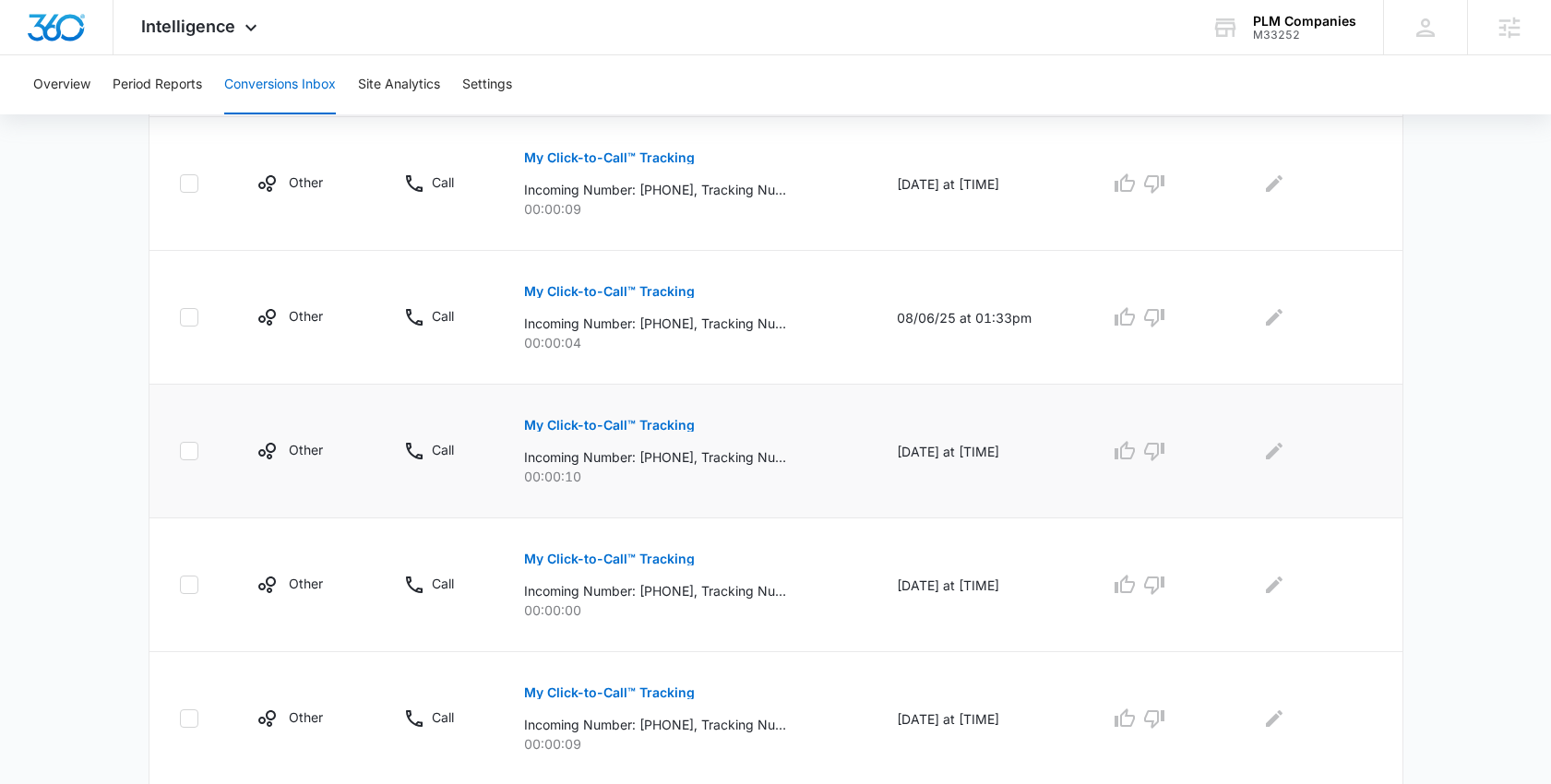 drag, startPoint x: 651, startPoint y: 291, endPoint x: 678, endPoint y: 422, distance: 133.7535 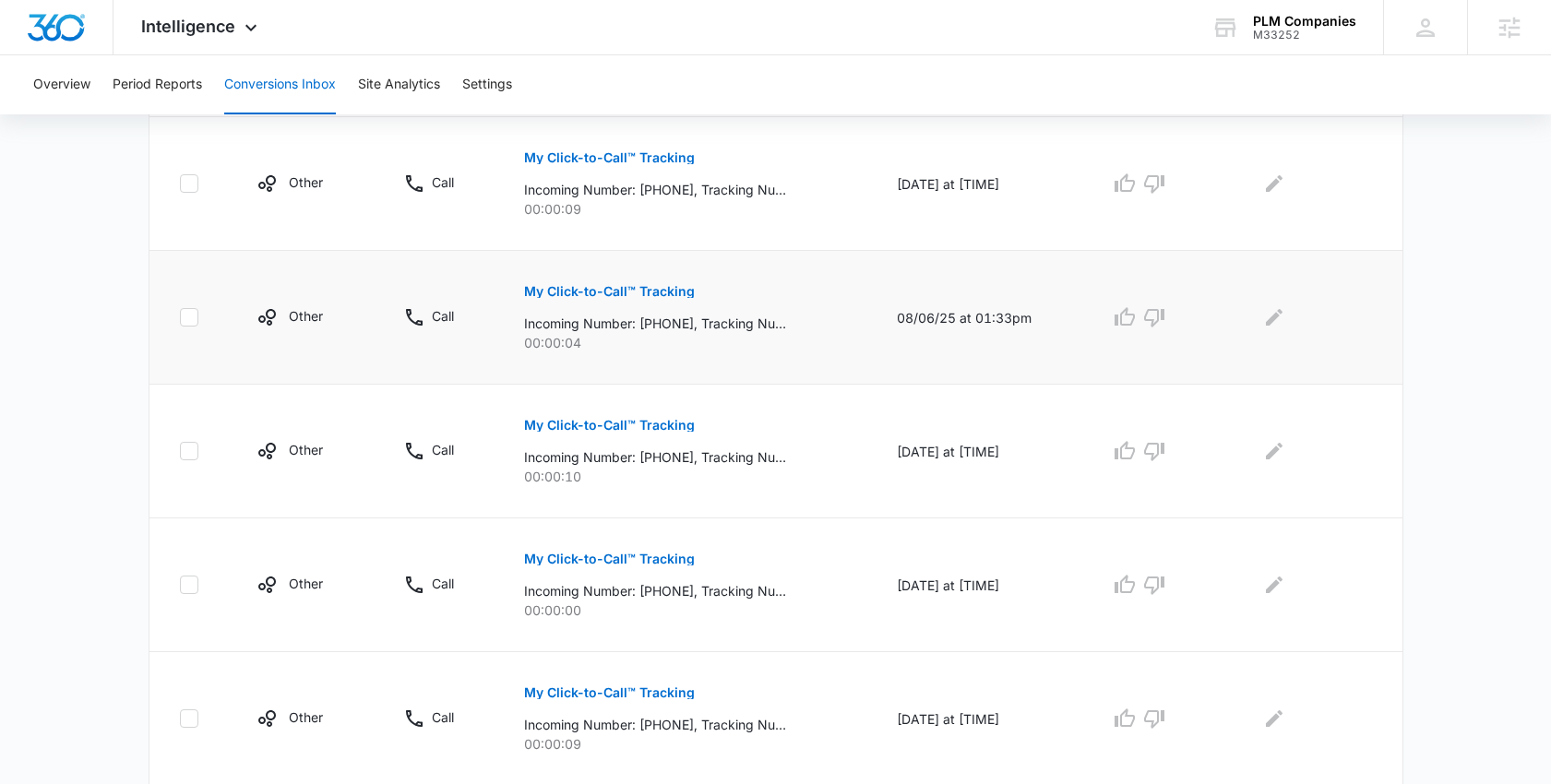 click on "My Click-to-Call™ Tracking" at bounding box center (609, 291) 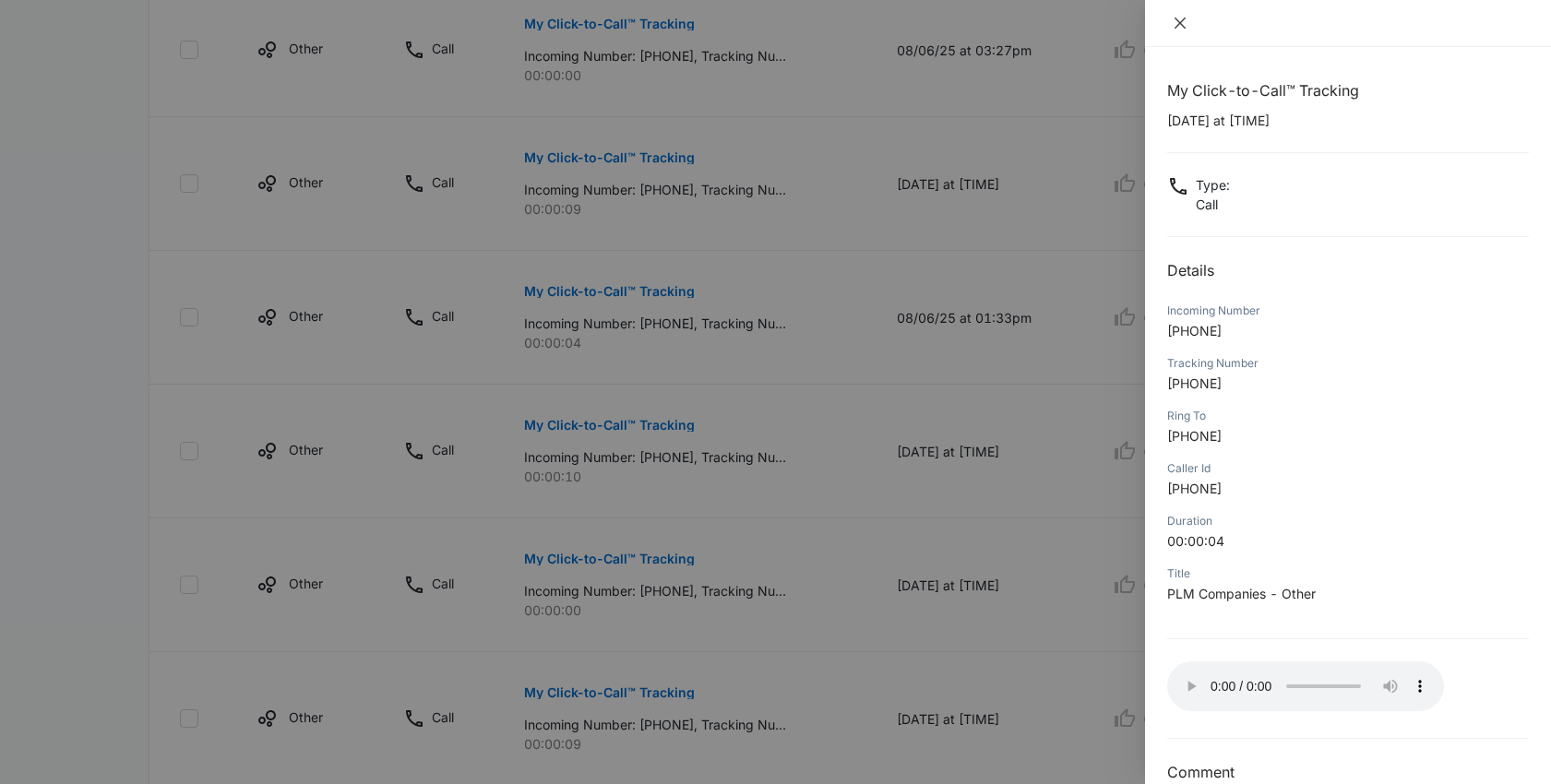 click 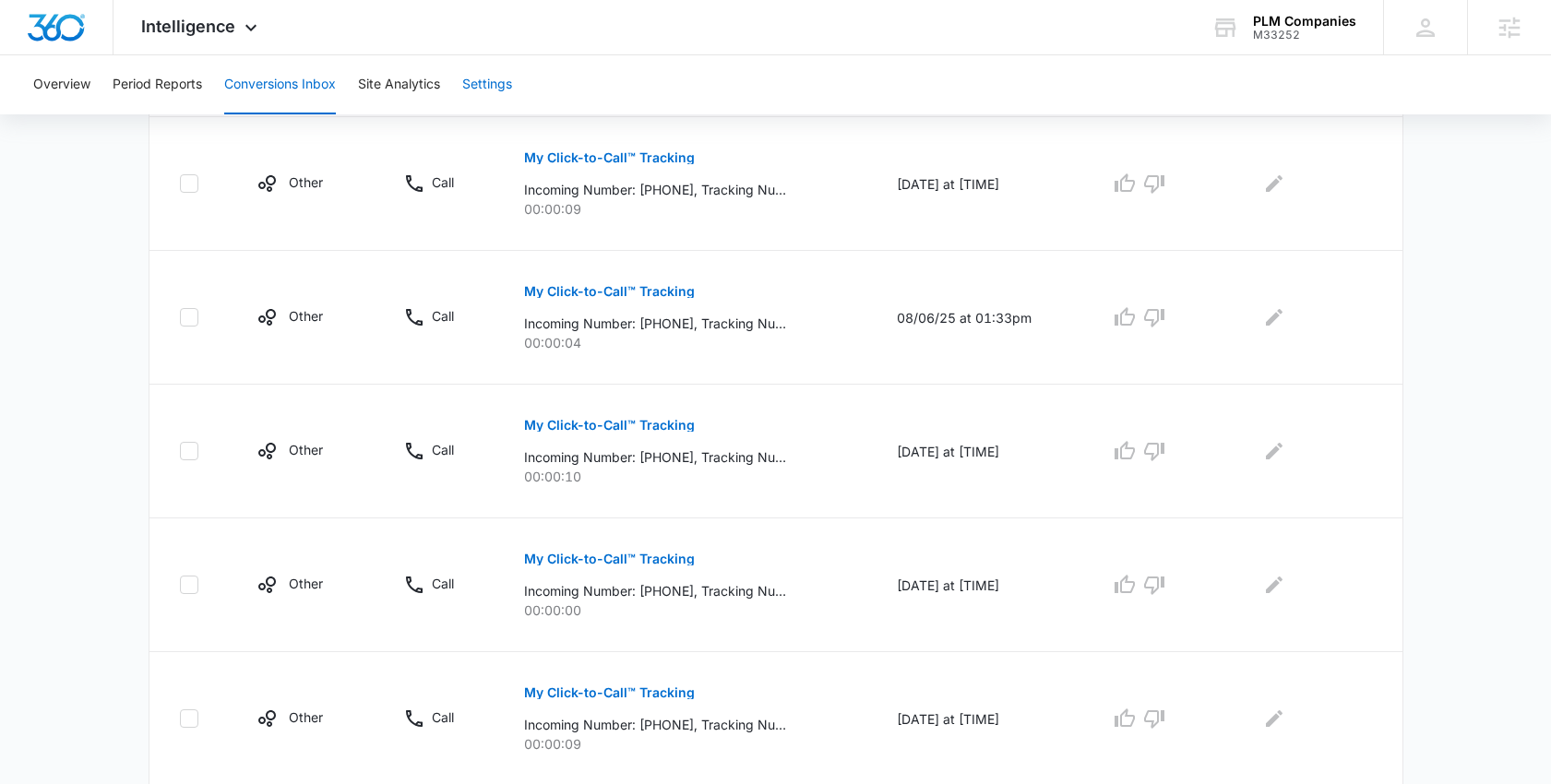 click on "Settings" at bounding box center [487, 85] 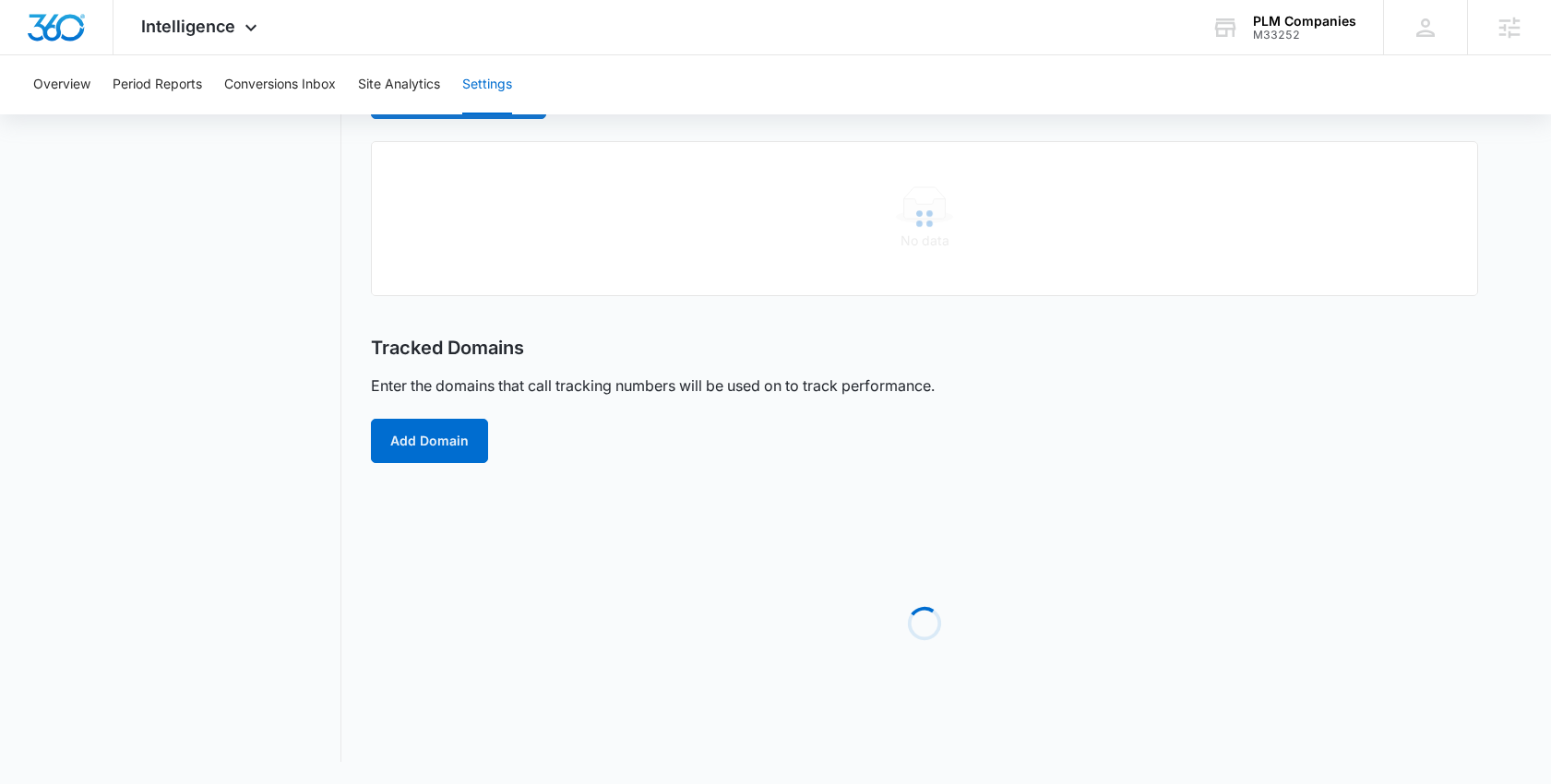scroll, scrollTop: 0, scrollLeft: 0, axis: both 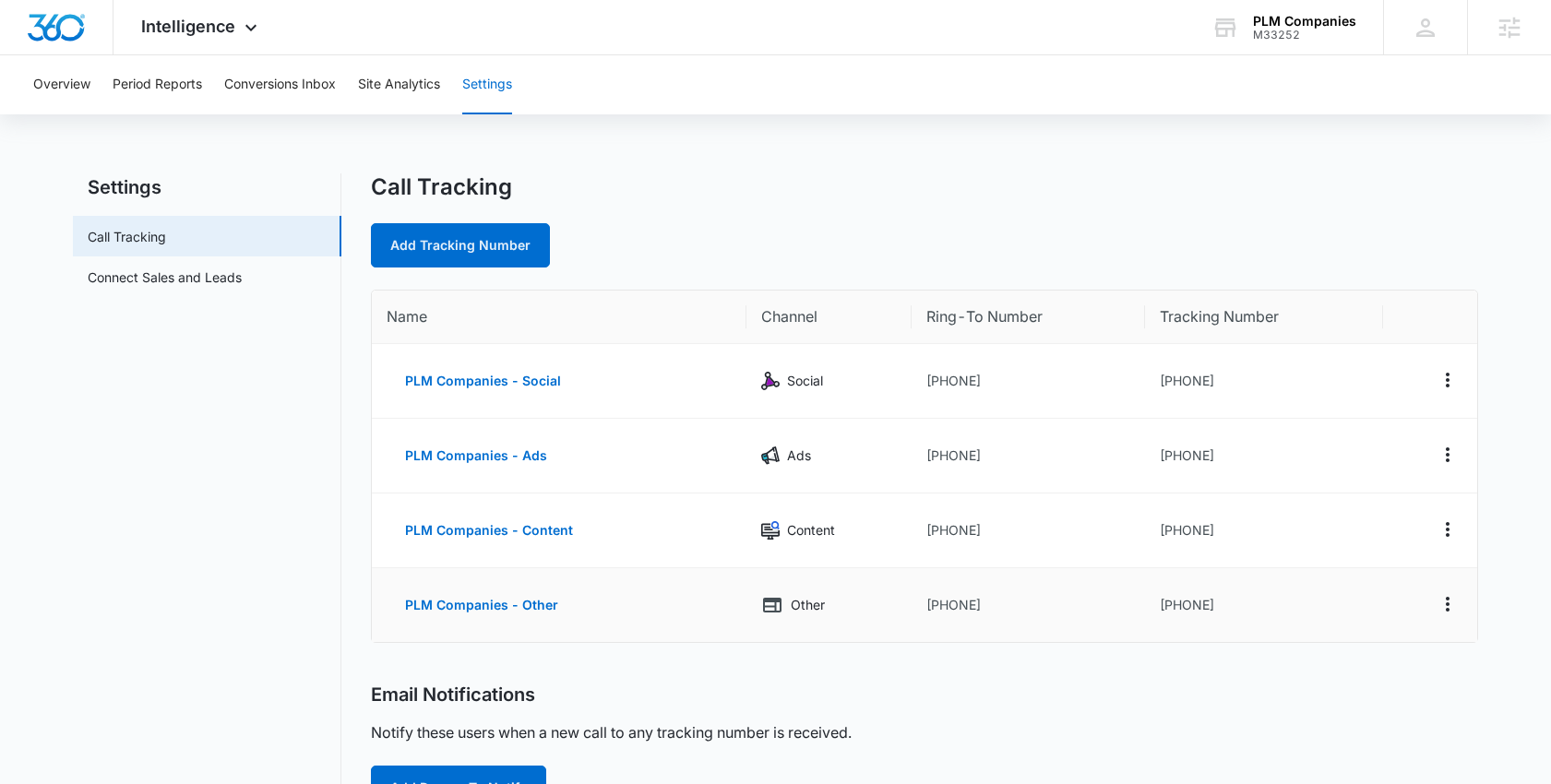 drag, startPoint x: 1278, startPoint y: 611, endPoint x: 1174, endPoint y: 603, distance: 104.30724 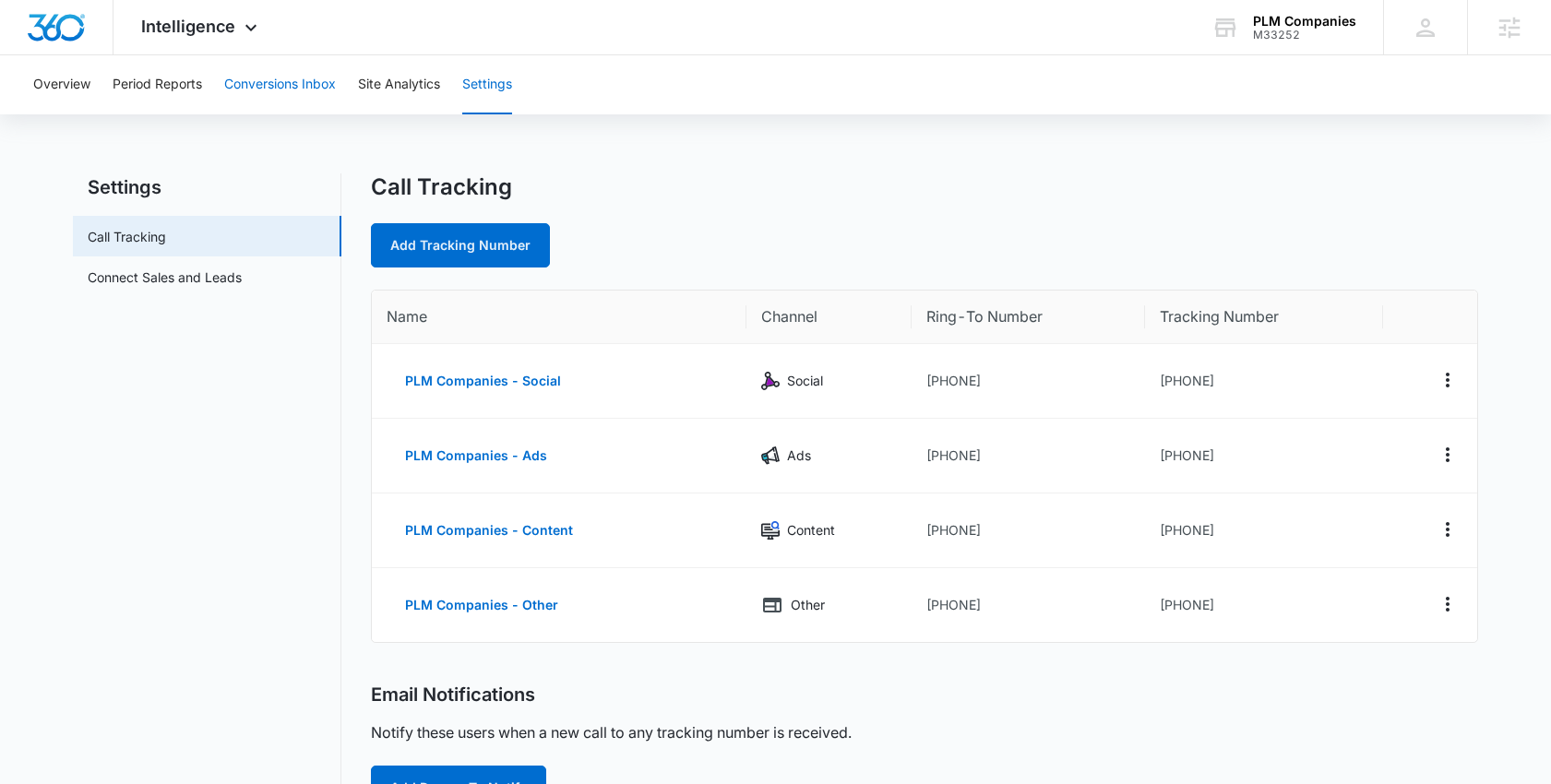 click on "Conversions Inbox" at bounding box center (280, 85) 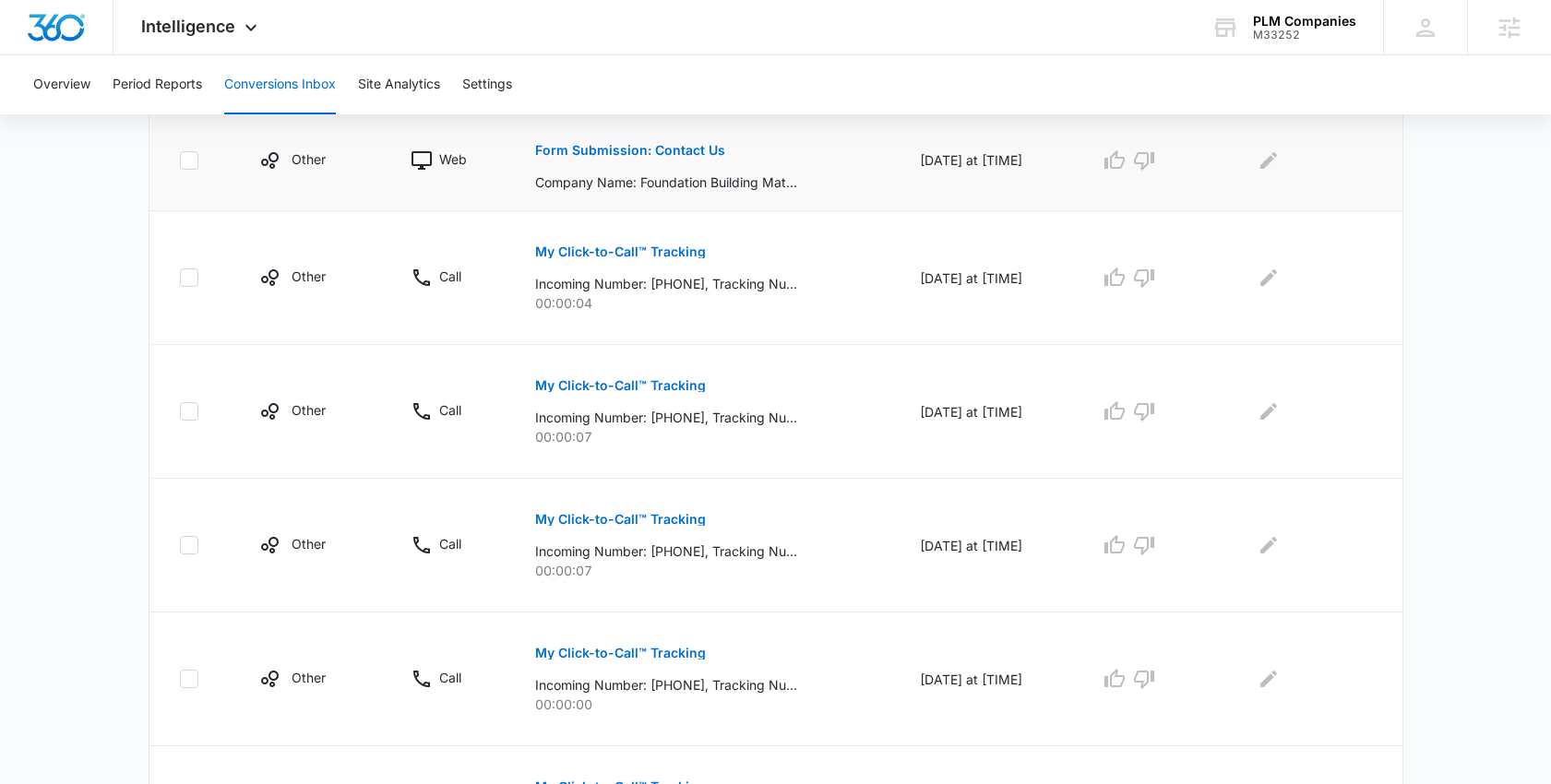 scroll, scrollTop: 597, scrollLeft: 0, axis: vertical 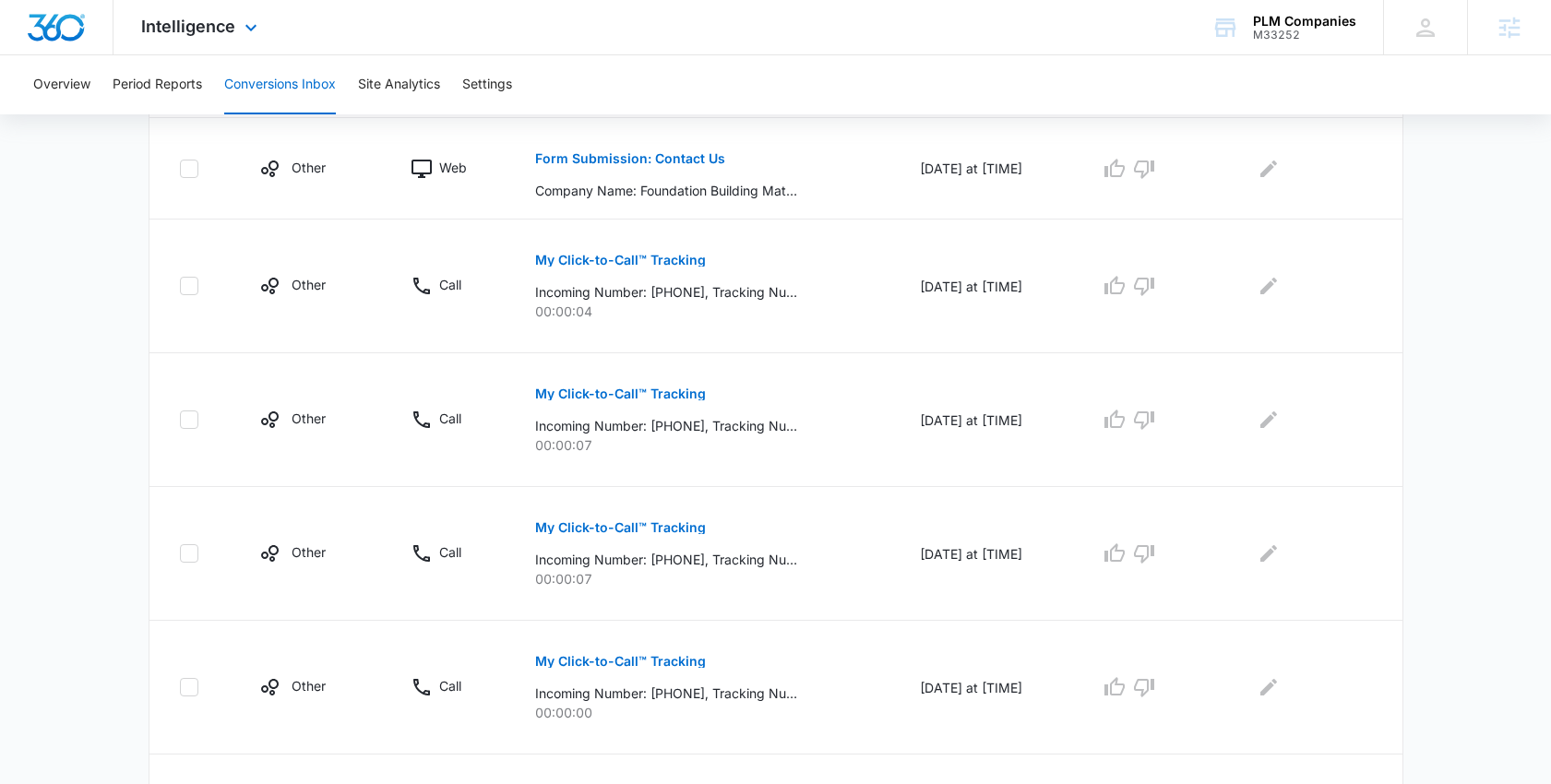 click on "Intelligence Apps Reputation Websites Forms CRM Email Social Payments POS Content Ads Intelligence Files Brand Settings" at bounding box center [201, 27] 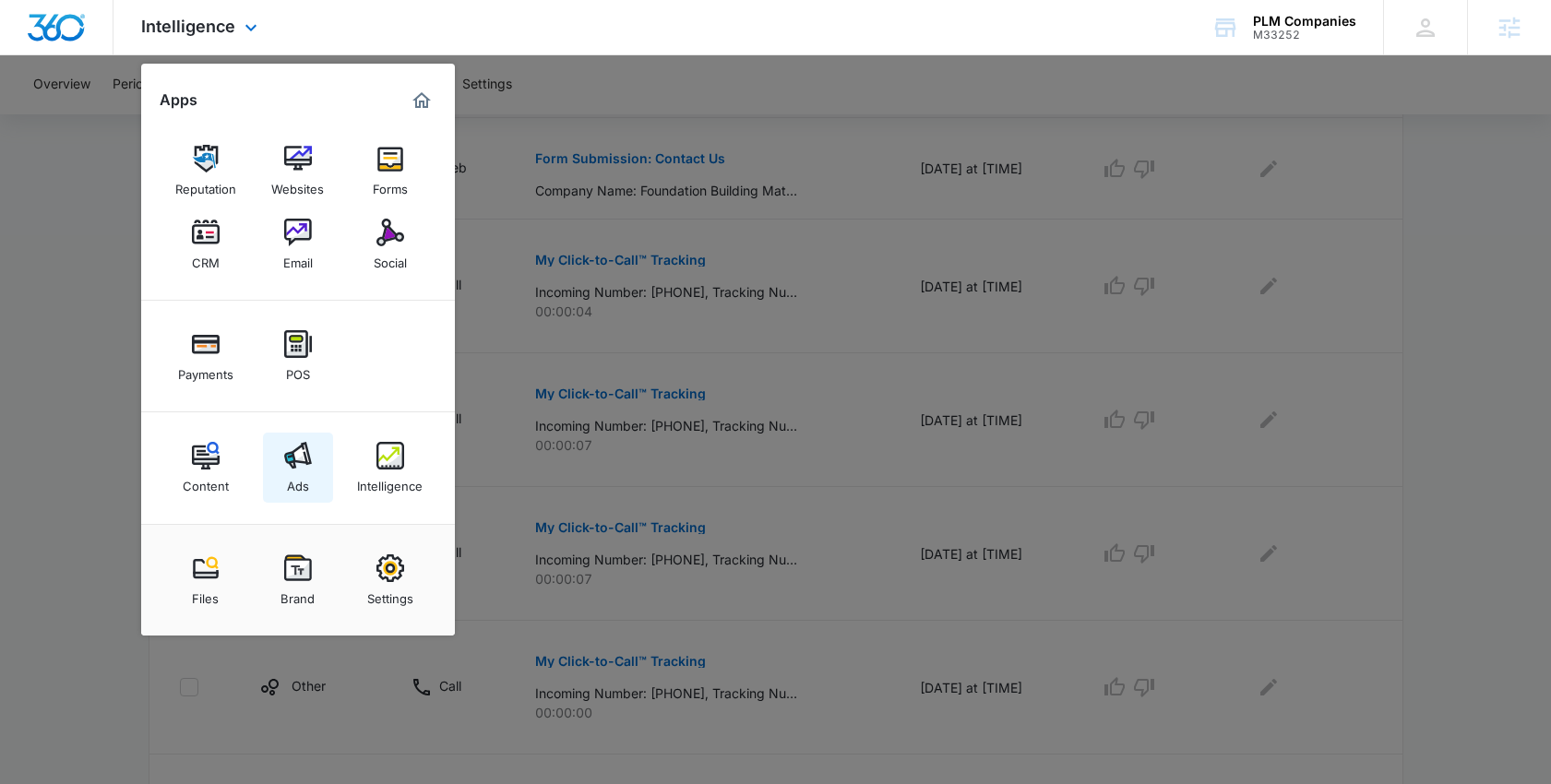 click at bounding box center (298, 456) 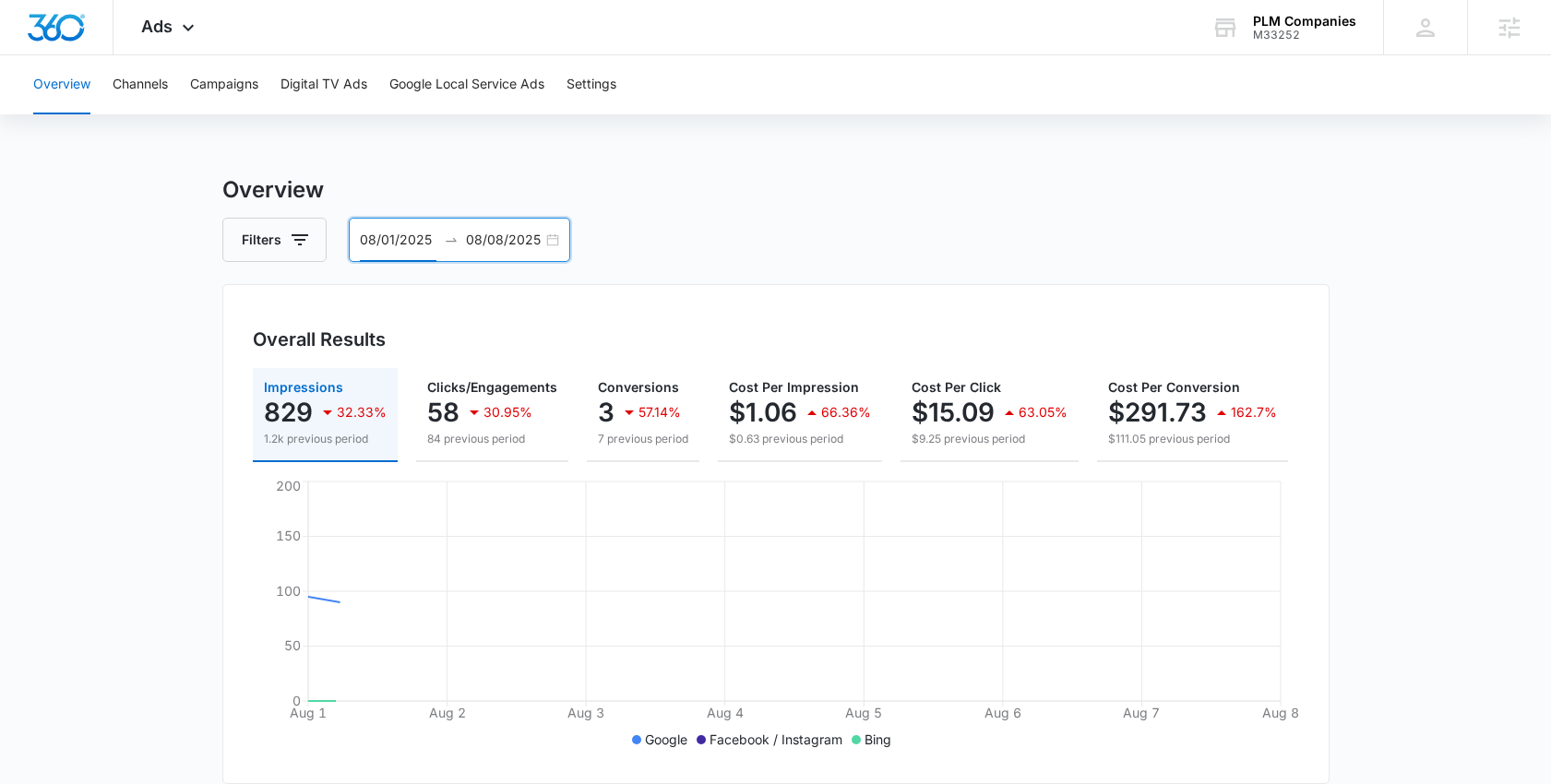 click on "08/01/2025" at bounding box center [398, 240] 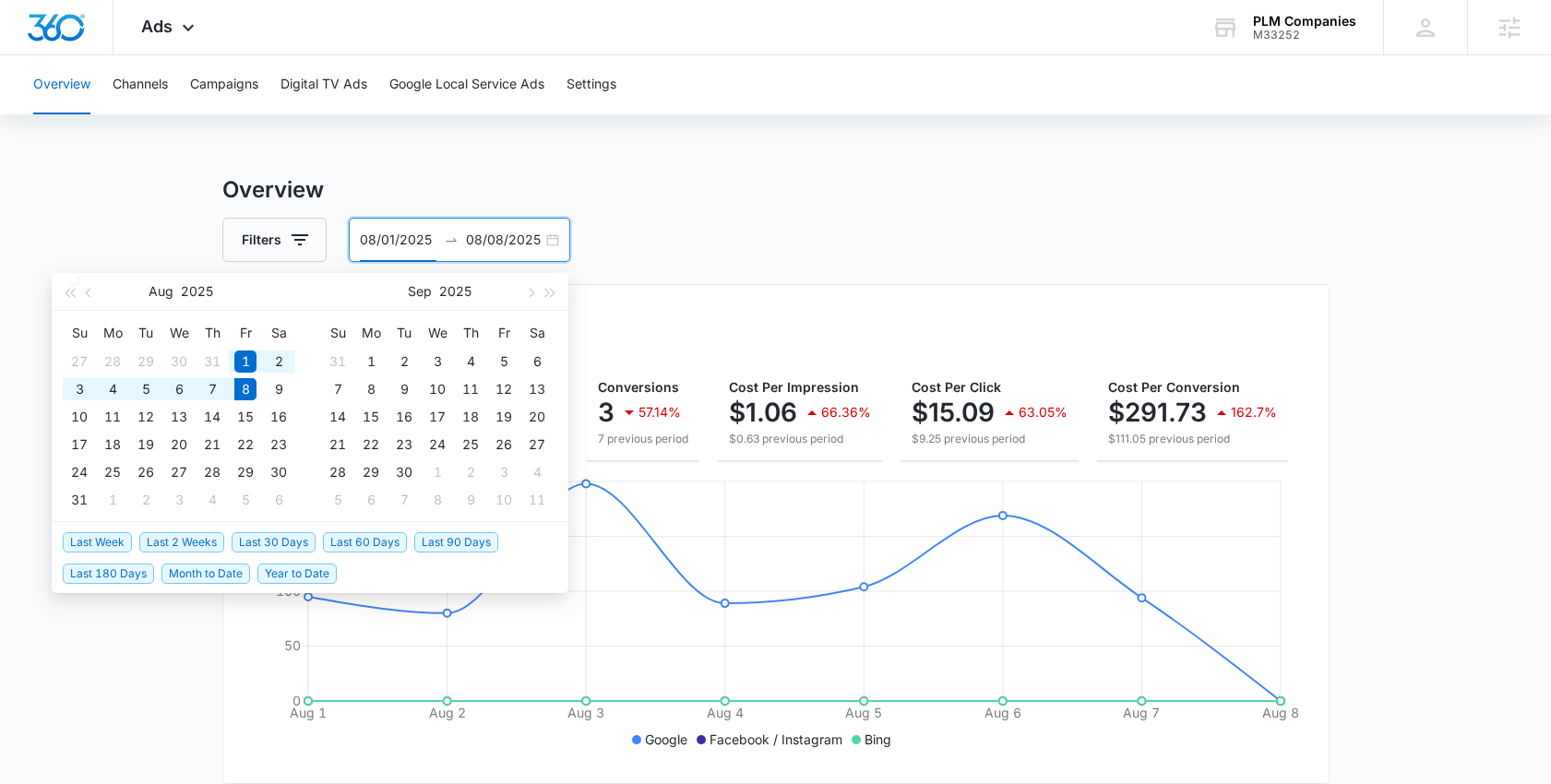 click on "Last 30 Days" at bounding box center (273, 542) 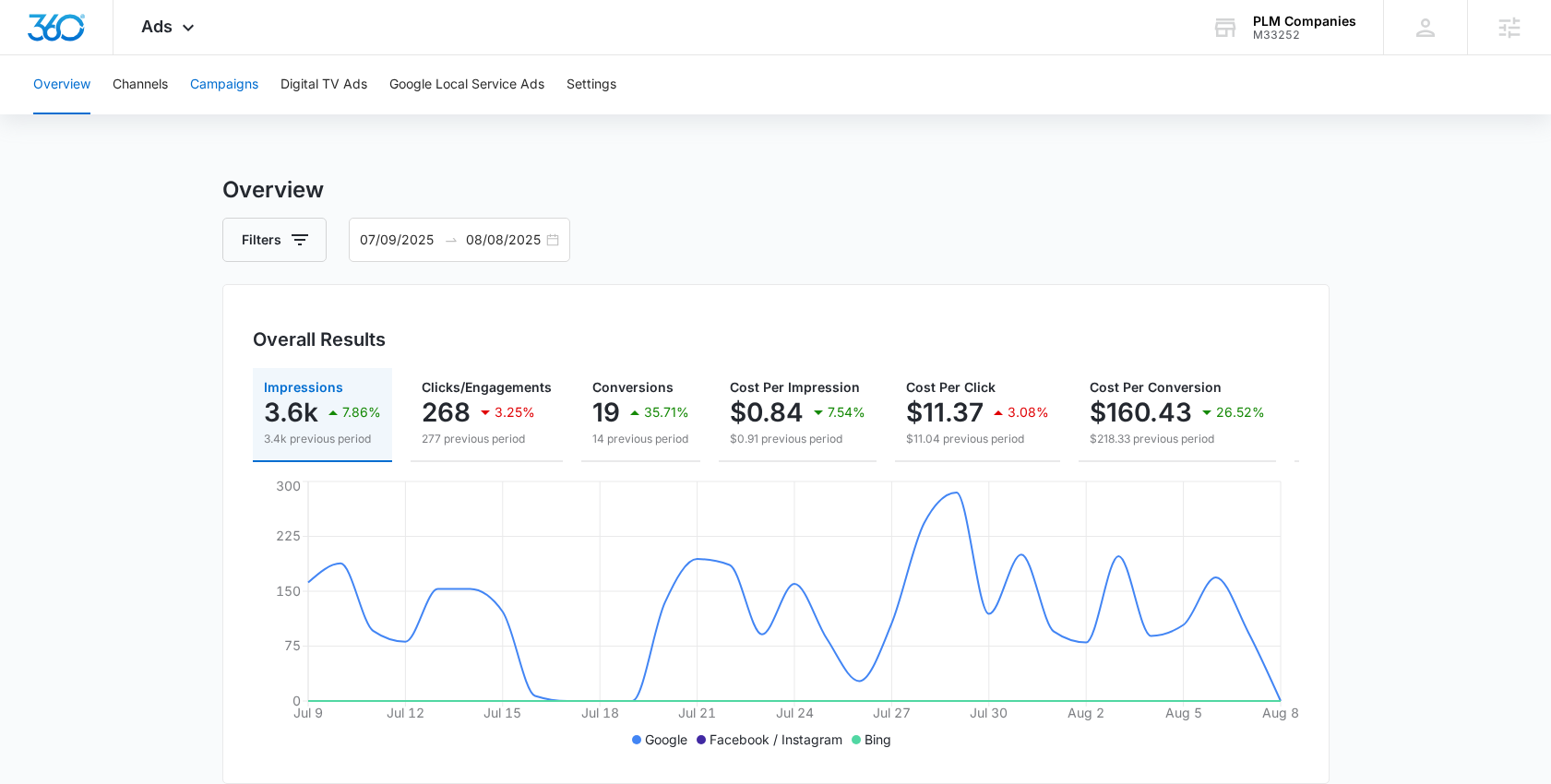 click on "Campaigns" at bounding box center (224, 85) 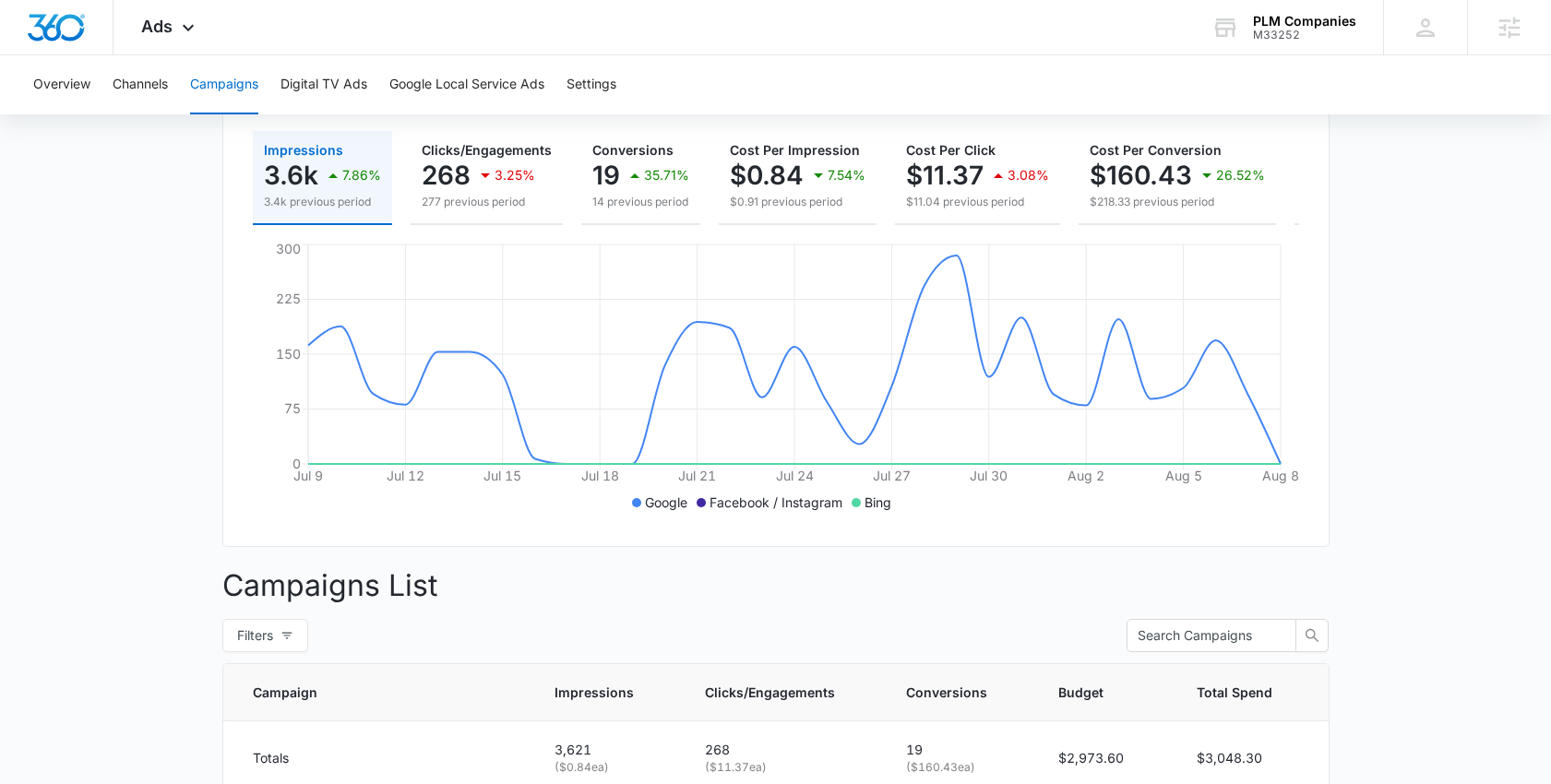 scroll, scrollTop: 704, scrollLeft: 0, axis: vertical 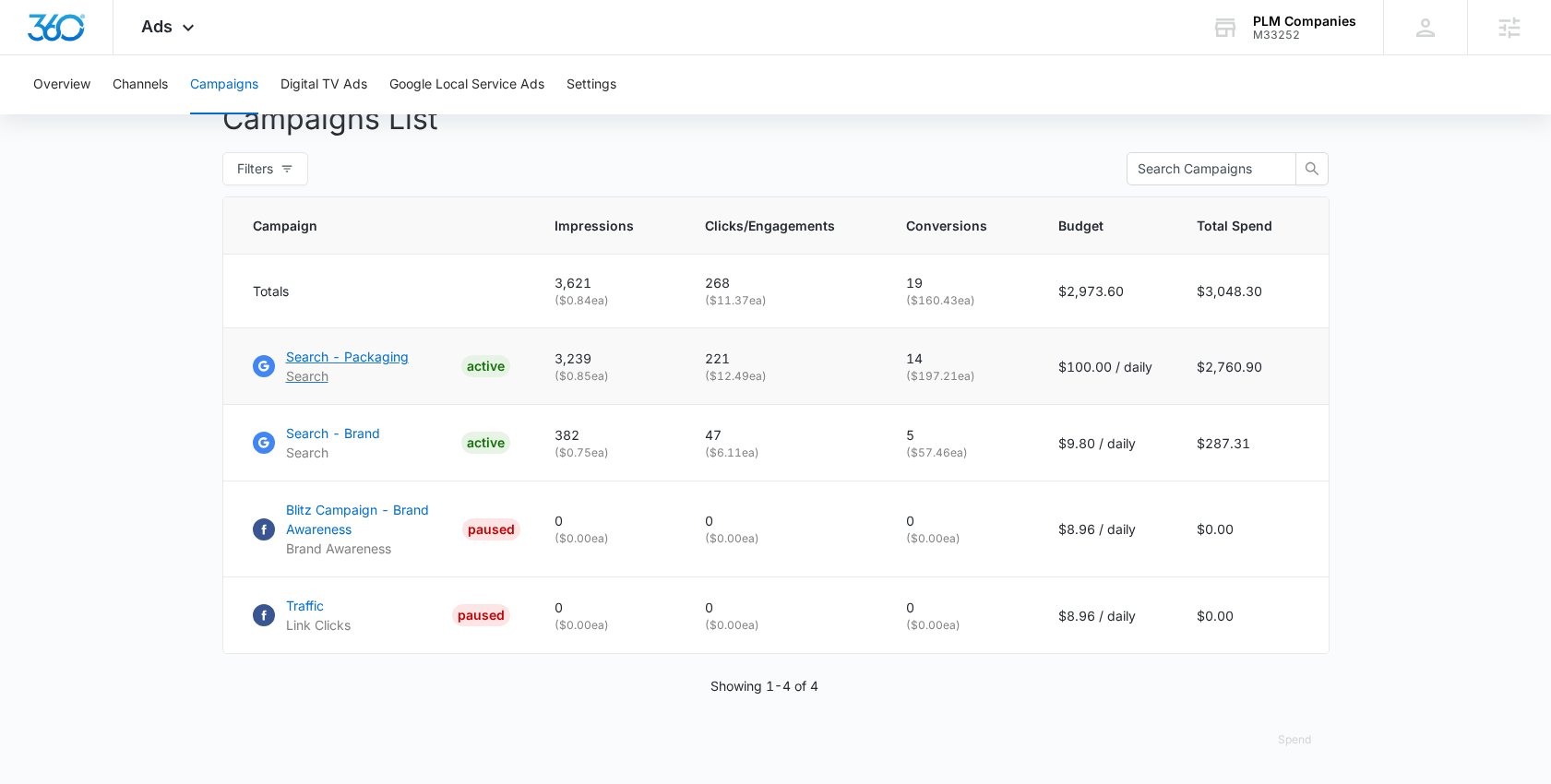 click on "Search - Packaging" at bounding box center [347, 356] 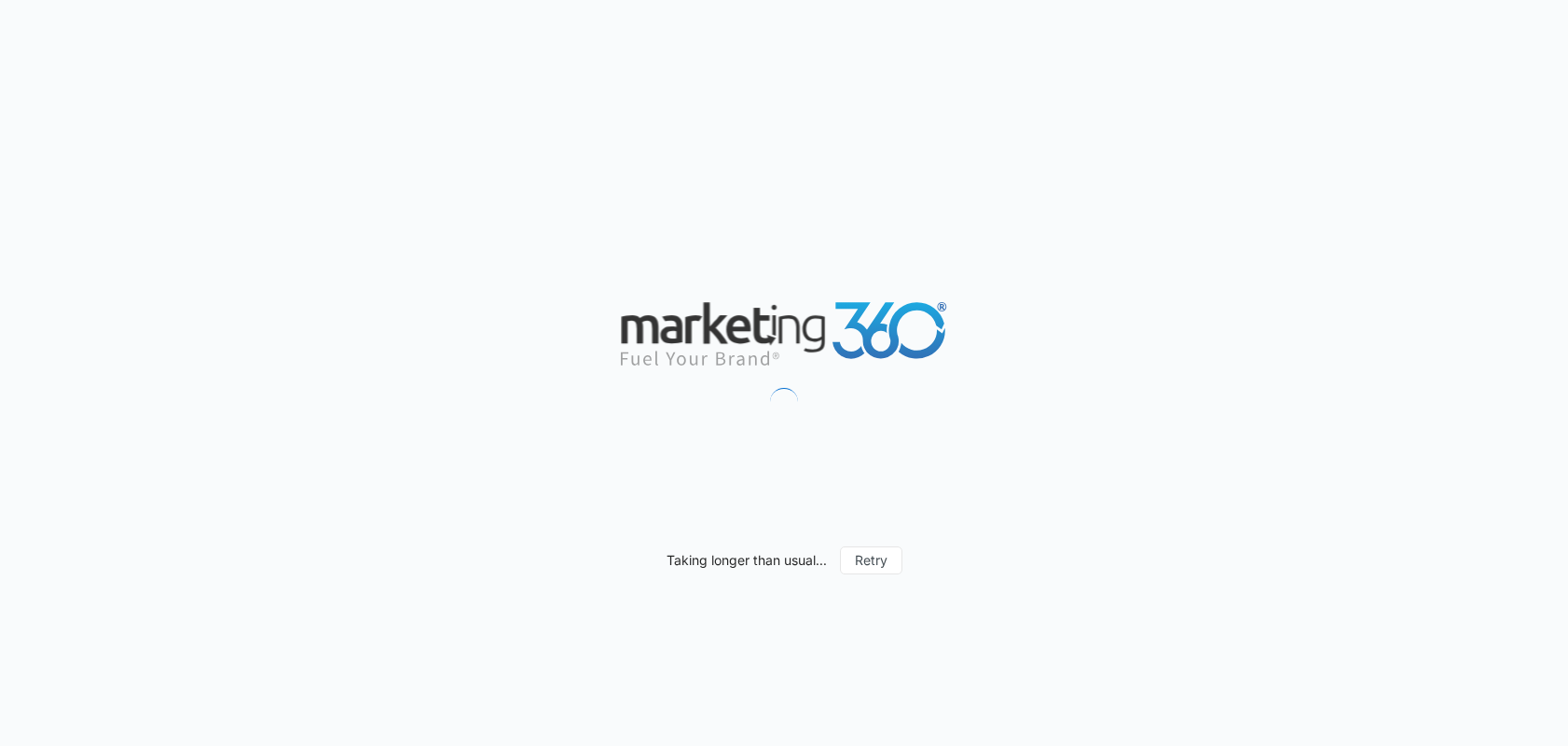scroll, scrollTop: 0, scrollLeft: 0, axis: both 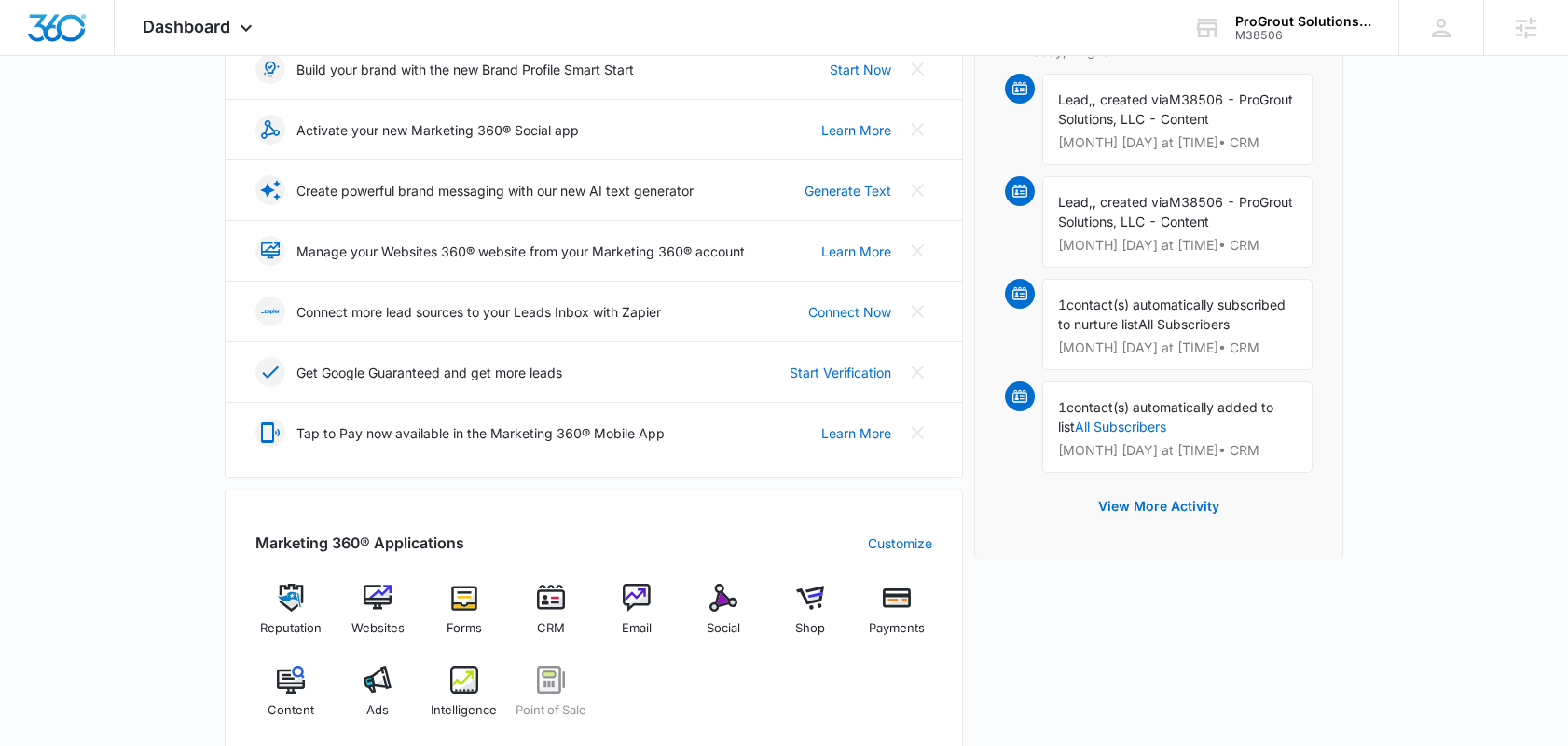 drag, startPoint x: 378, startPoint y: 601, endPoint x: 562, endPoint y: 97, distance: 536.537 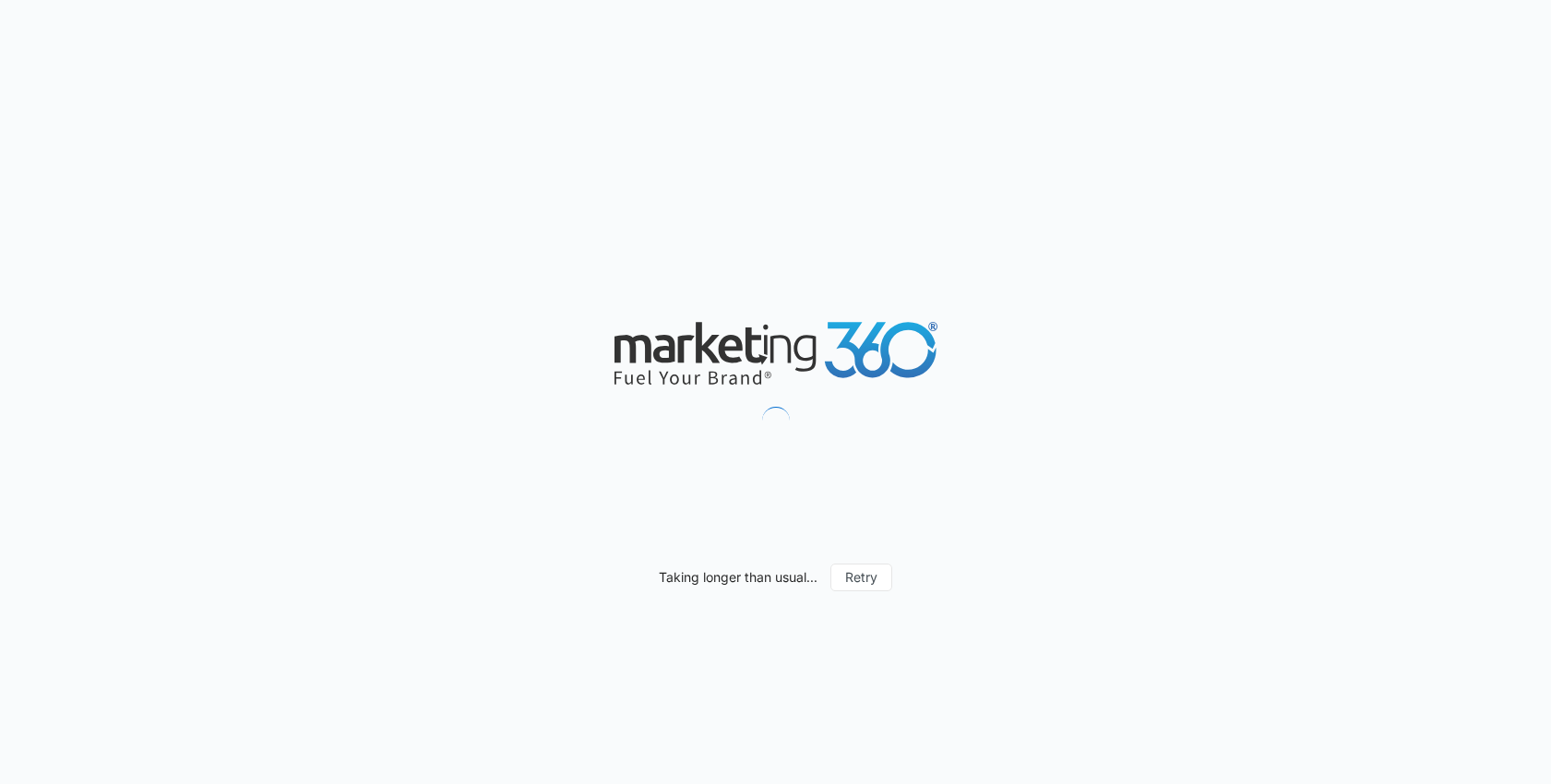 scroll, scrollTop: 0, scrollLeft: 0, axis: both 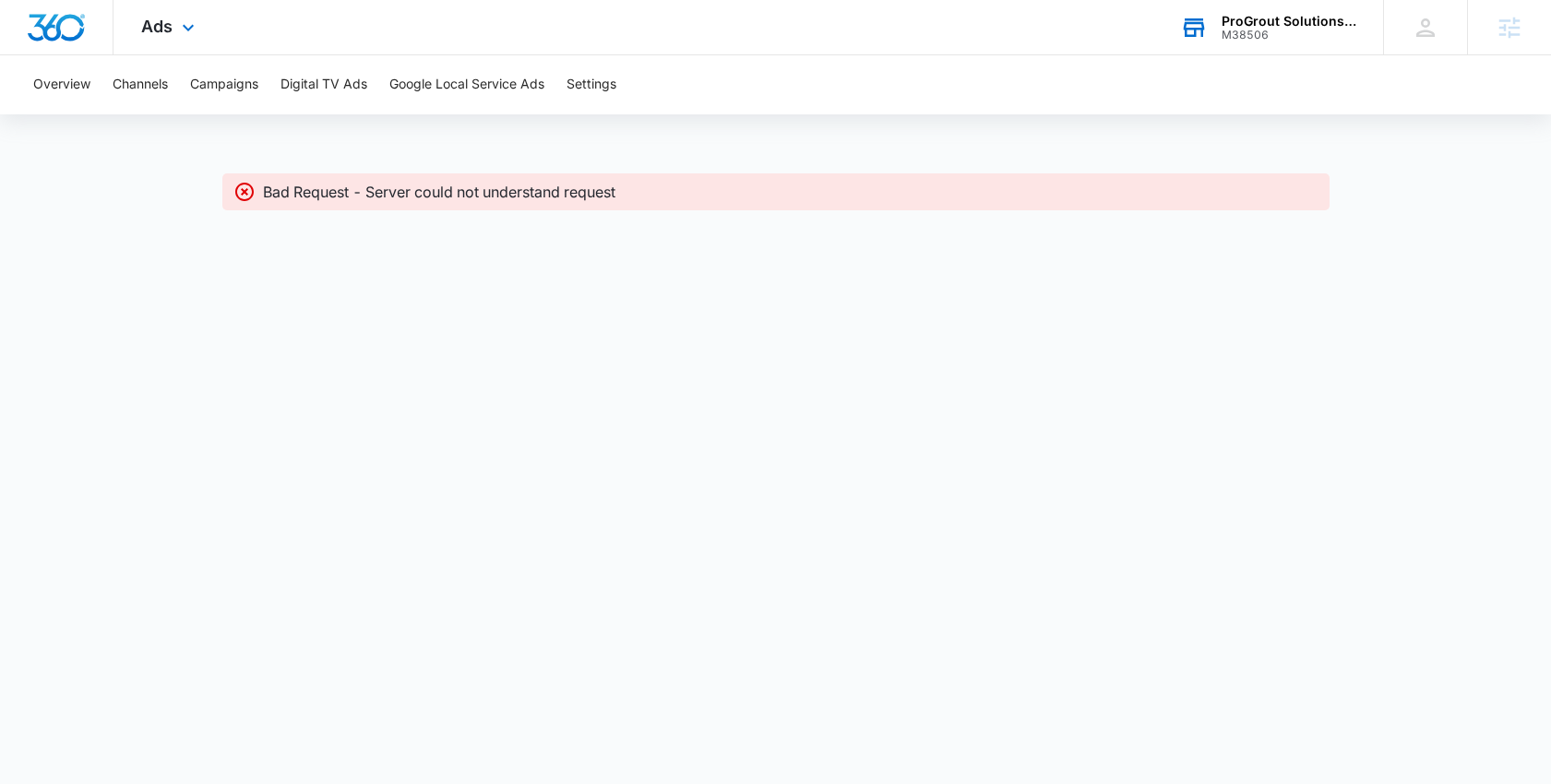click on "ProGrout Solutions, LLC" at bounding box center (1289, 21) 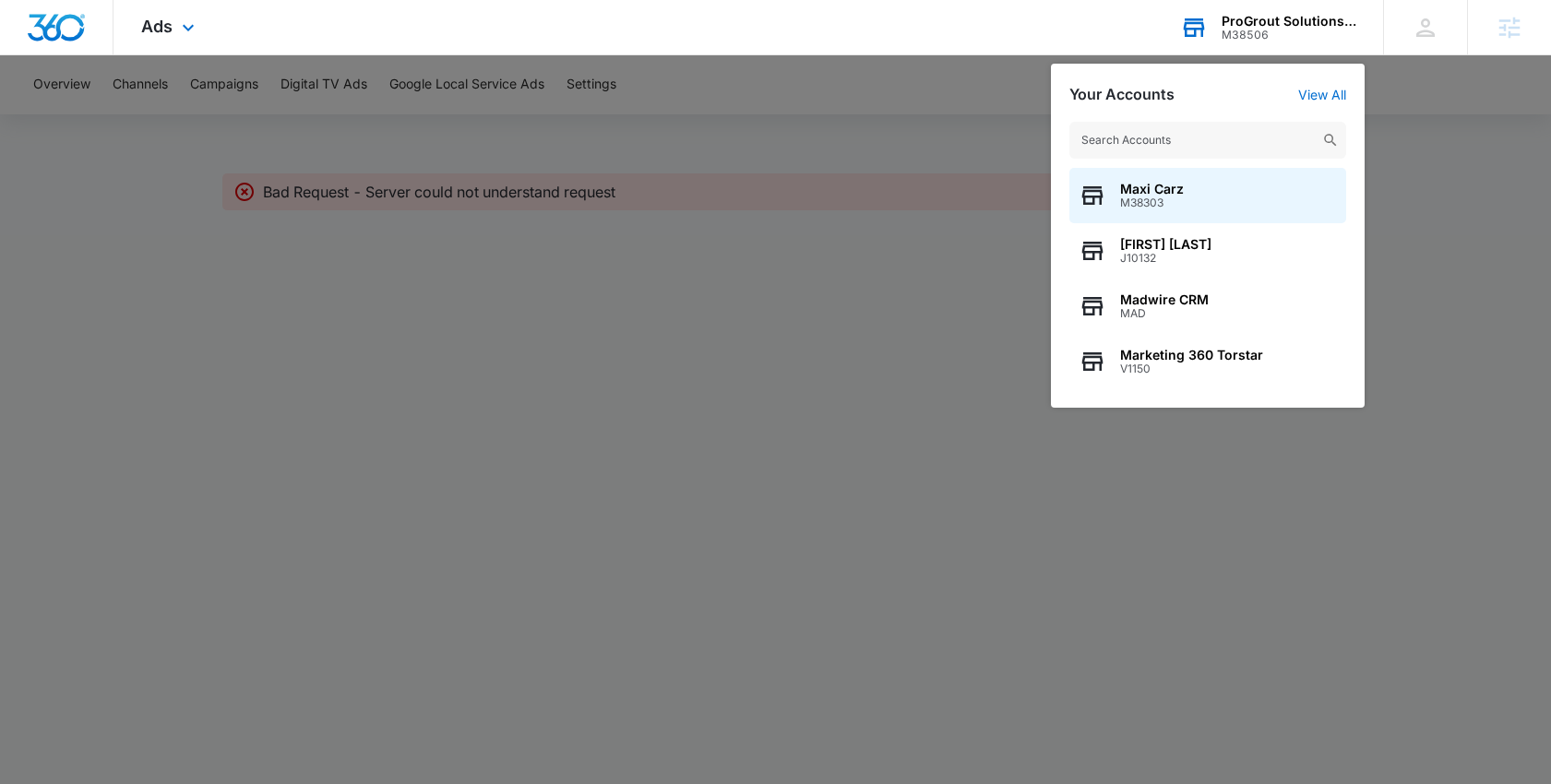 click at bounding box center [1208, 140] 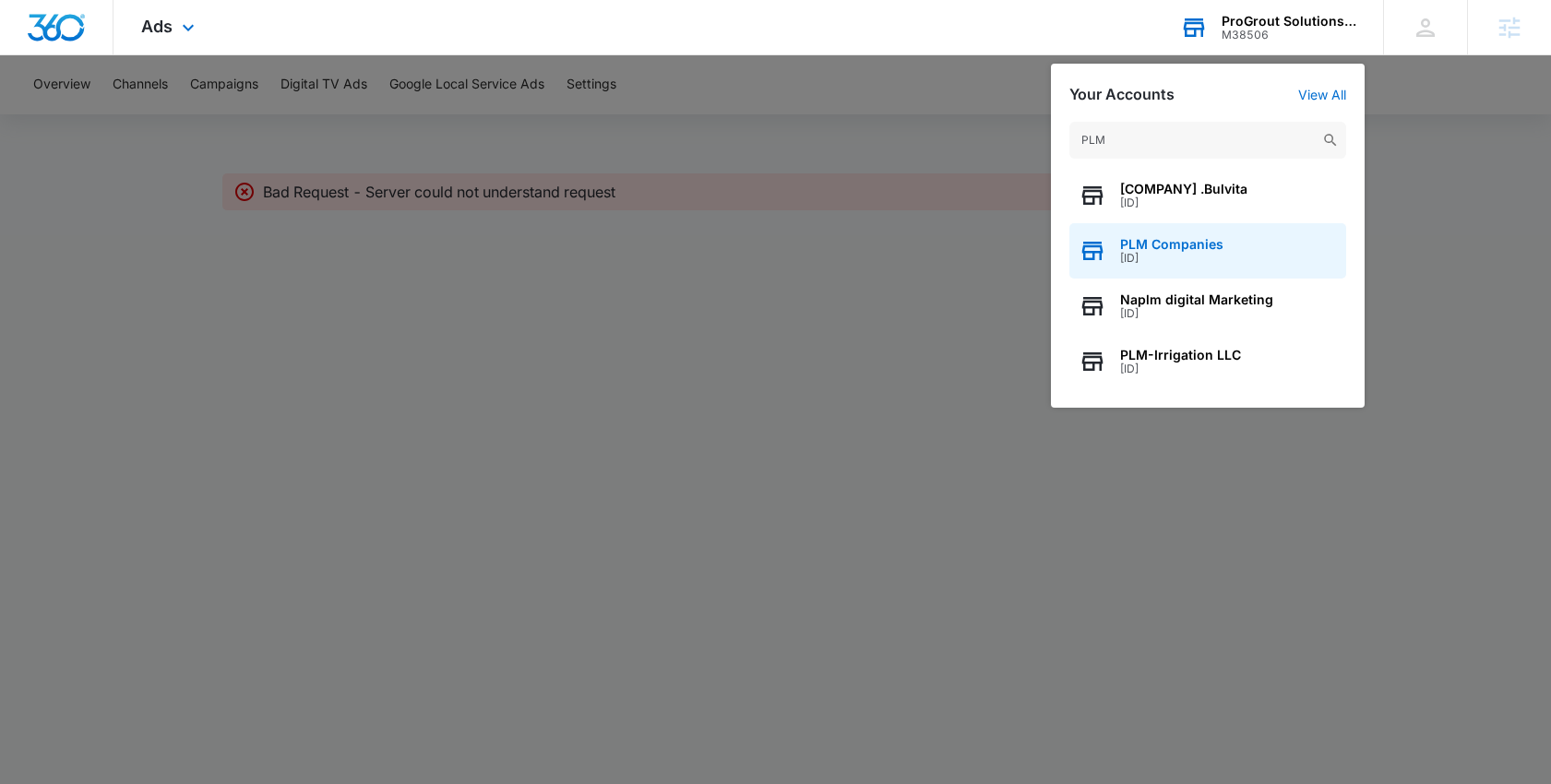 type on "PLM" 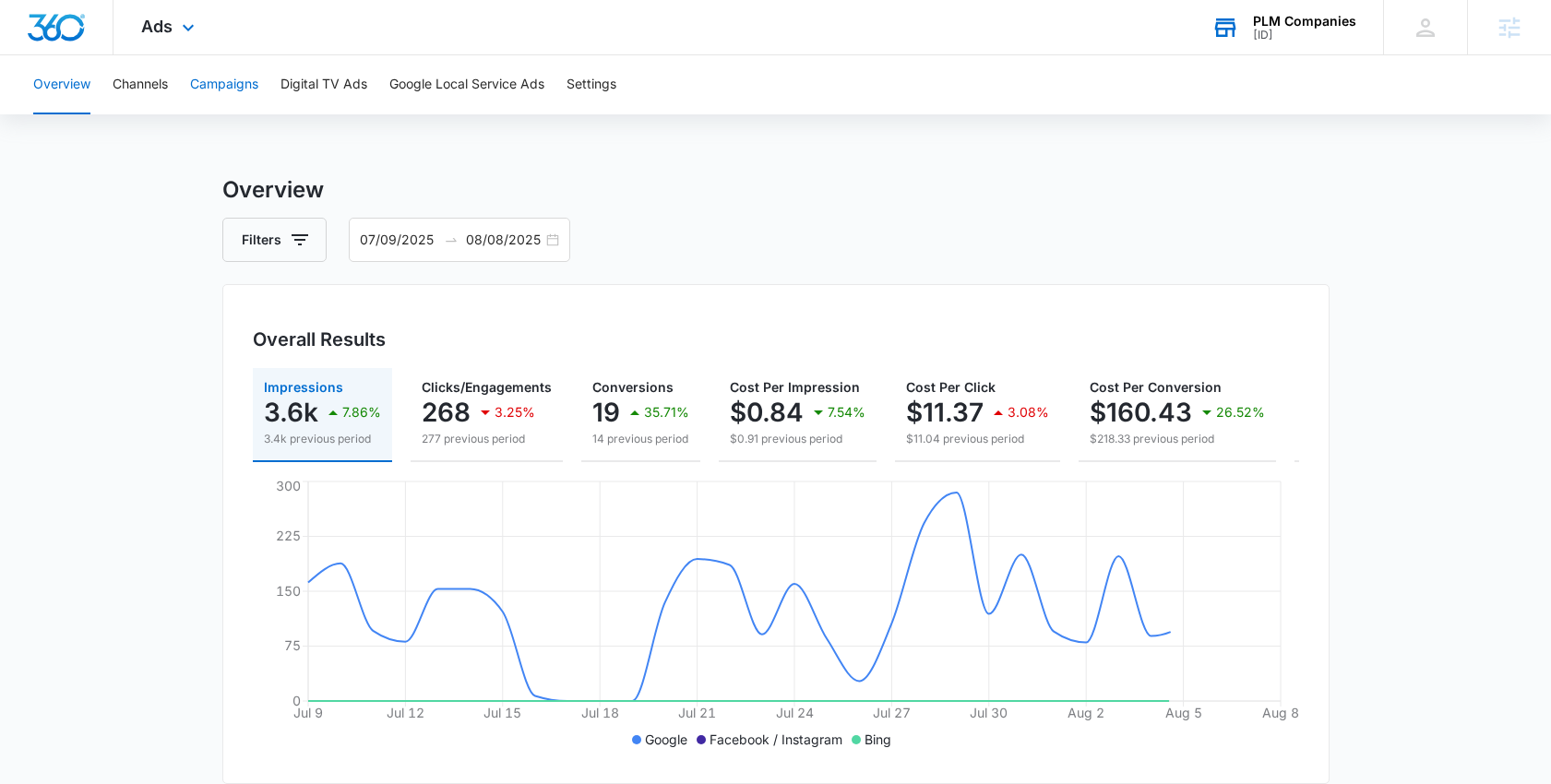 click on "Campaigns" at bounding box center (224, 85) 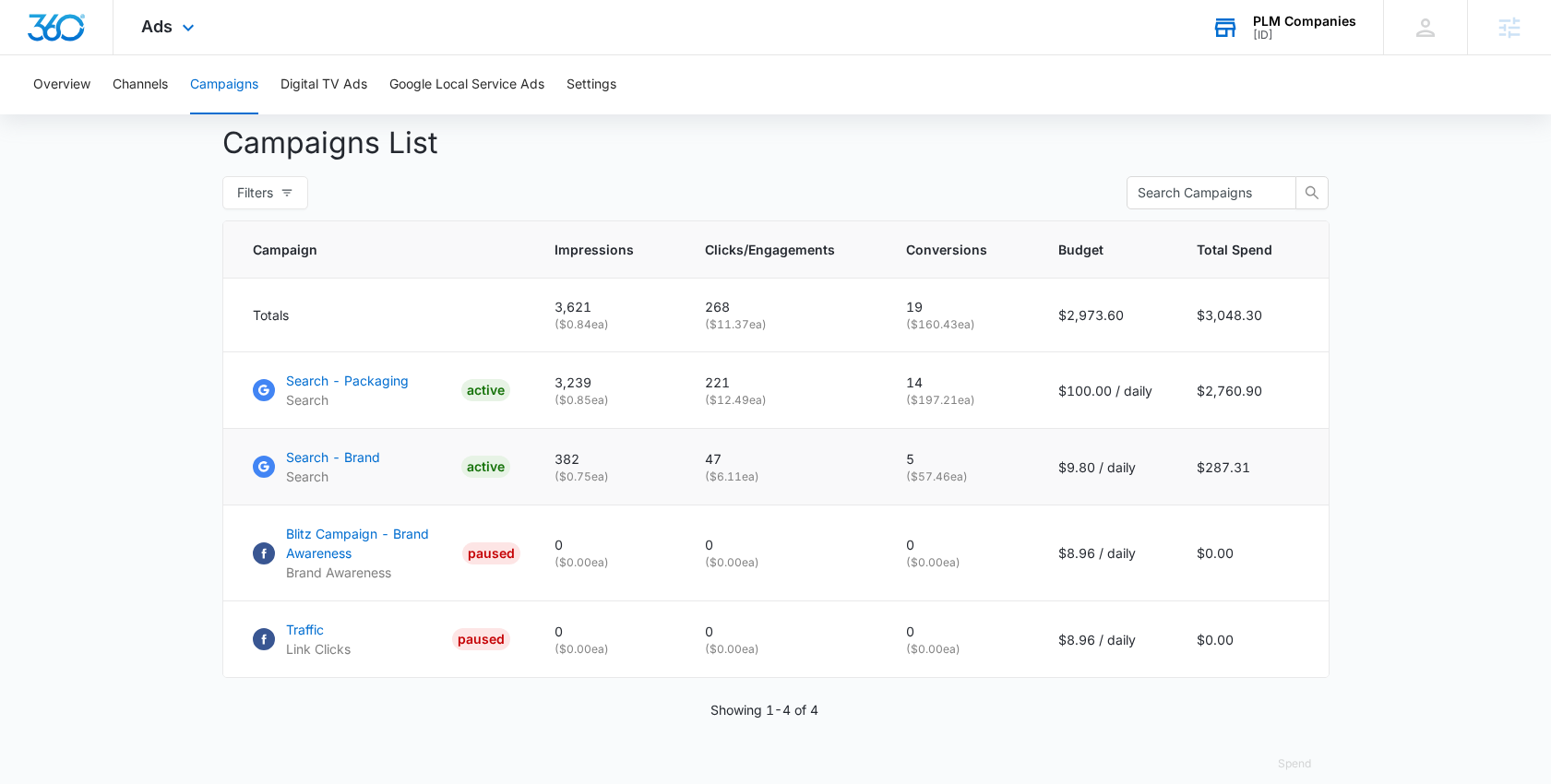 scroll, scrollTop: 704, scrollLeft: 0, axis: vertical 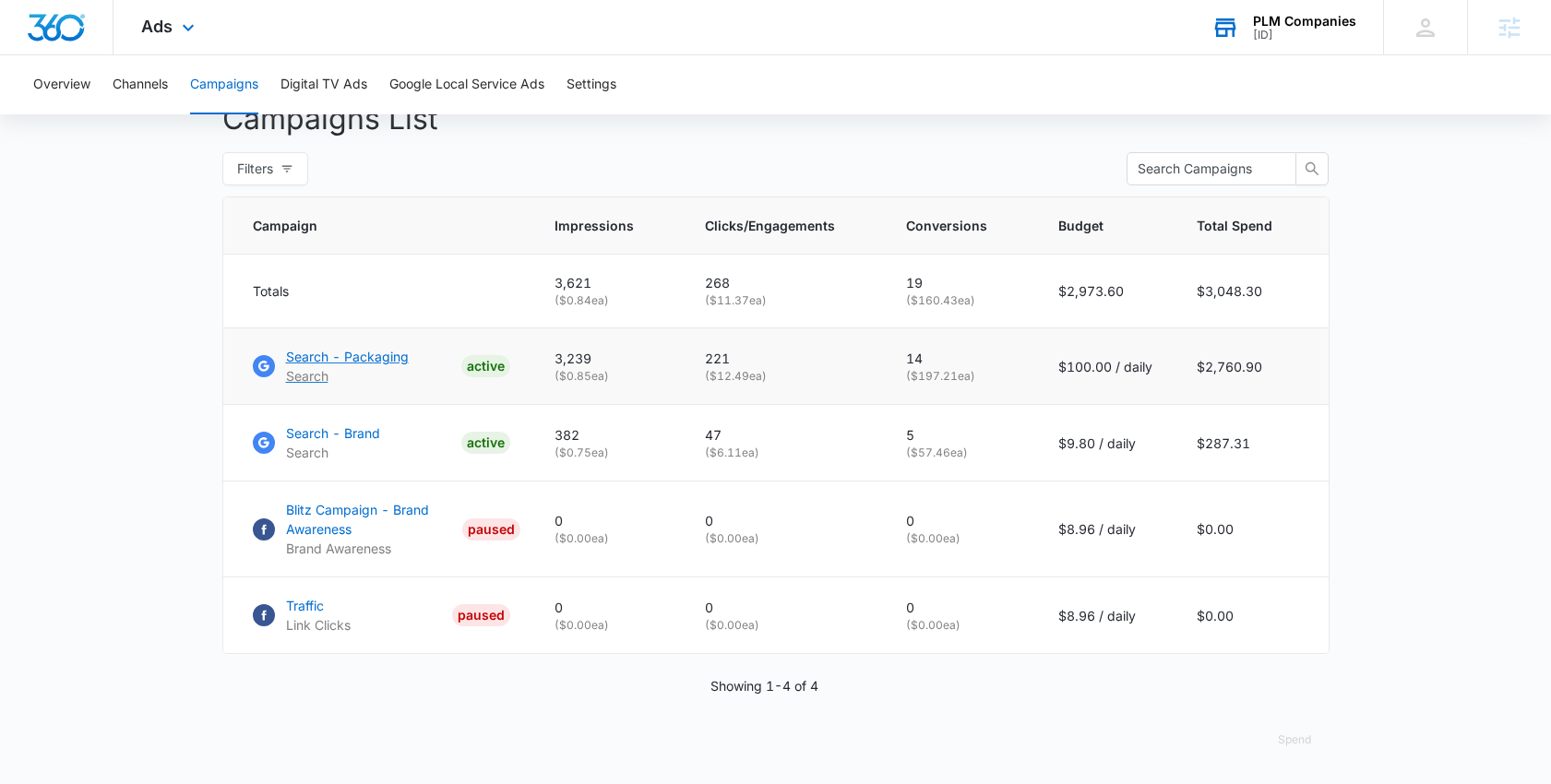 click on "Search - Packaging" at bounding box center [347, 356] 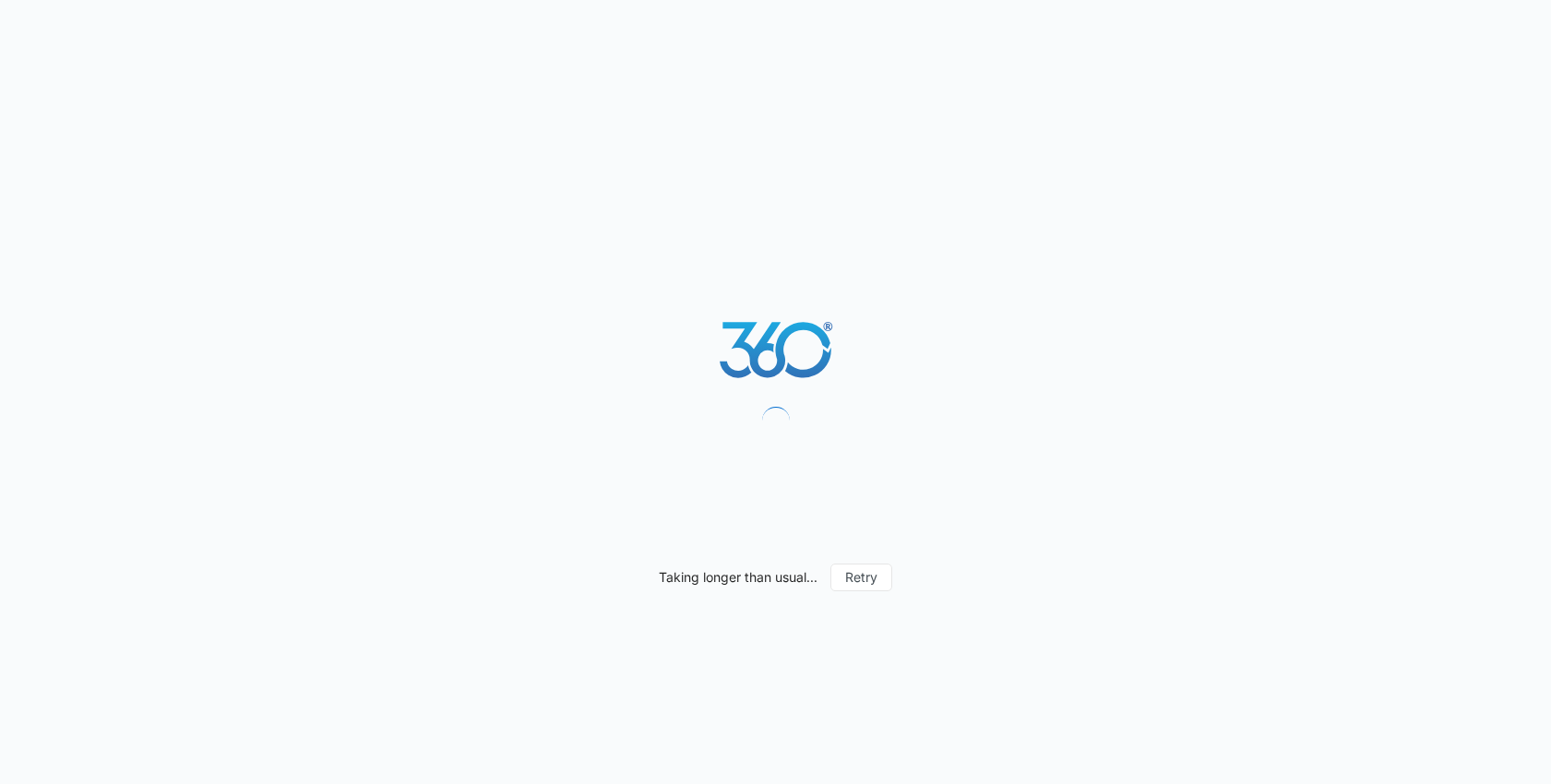 scroll, scrollTop: 0, scrollLeft: 0, axis: both 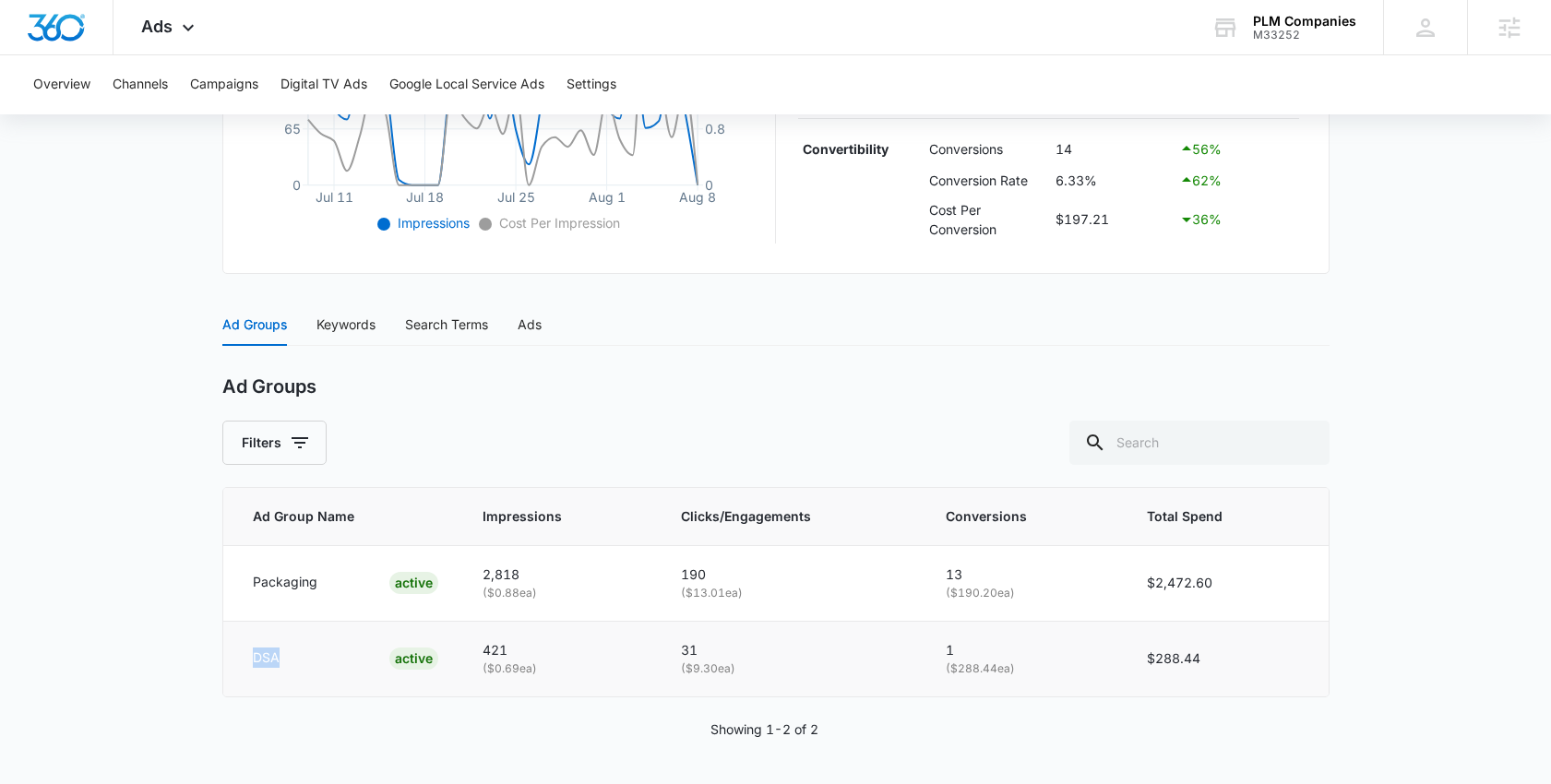 drag, startPoint x: 299, startPoint y: 656, endPoint x: 247, endPoint y: 658, distance: 52.0384 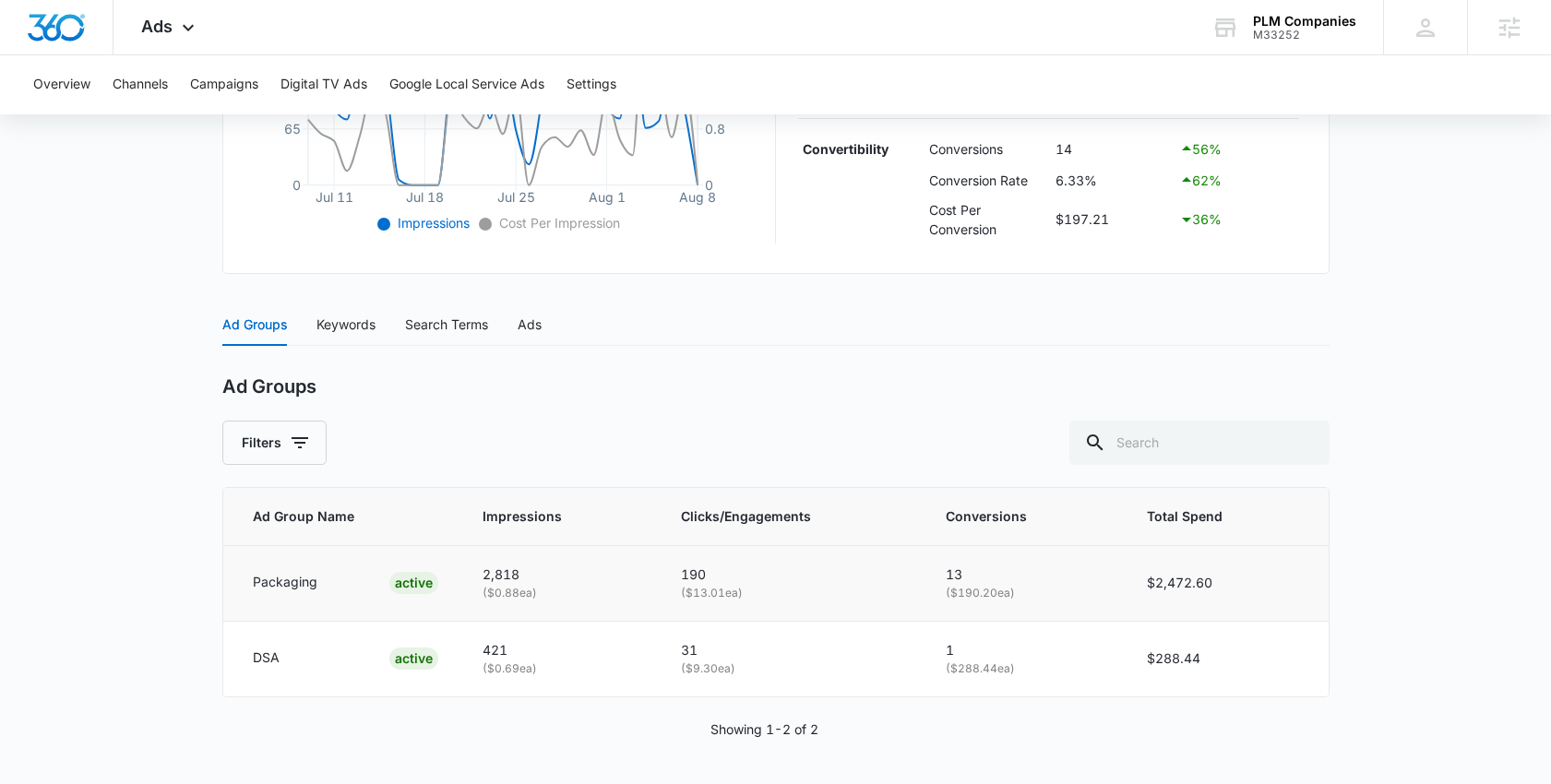 click on "Packaging" at bounding box center (285, 582) 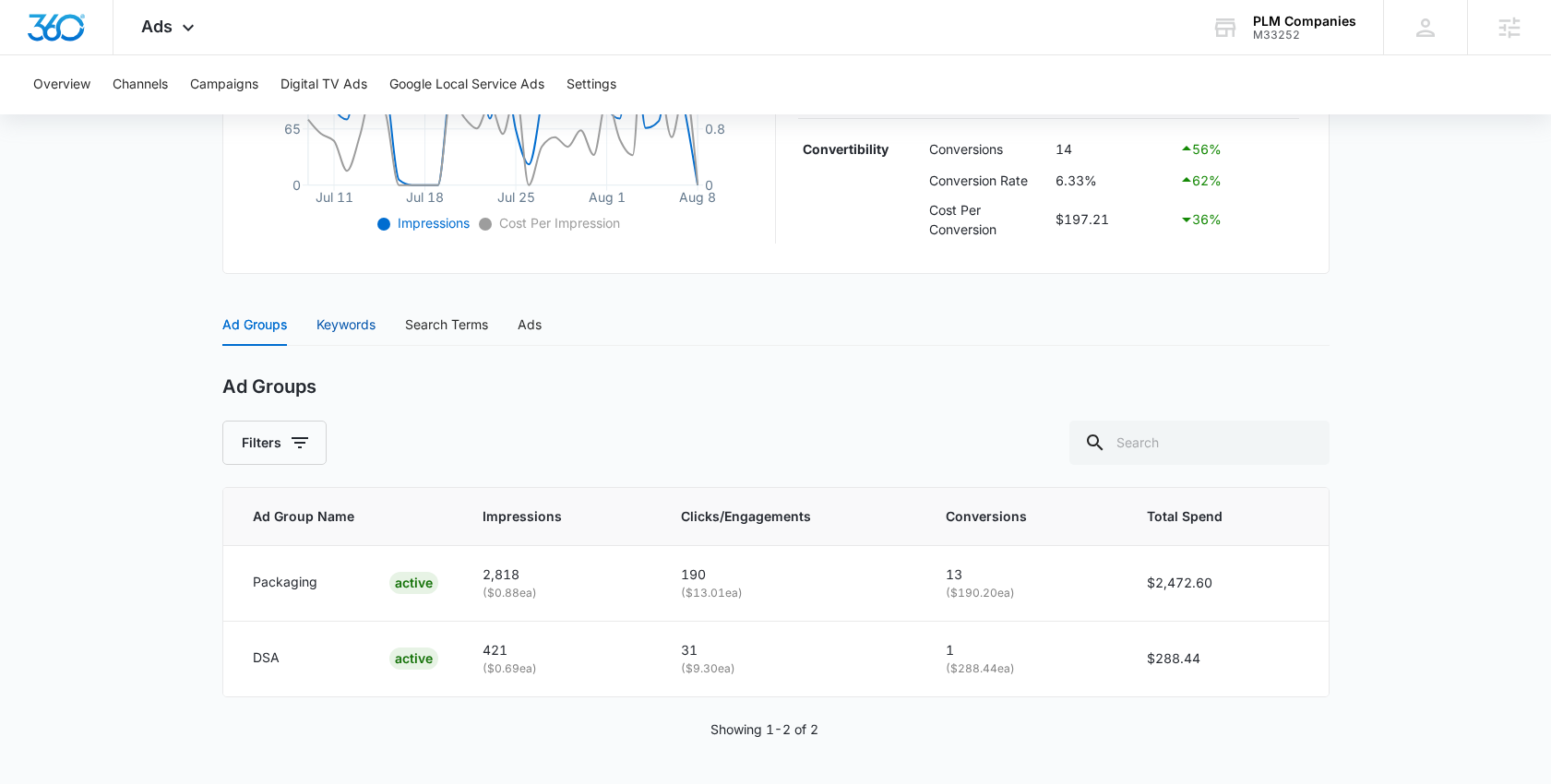 click on "Keywords" at bounding box center [346, 325] 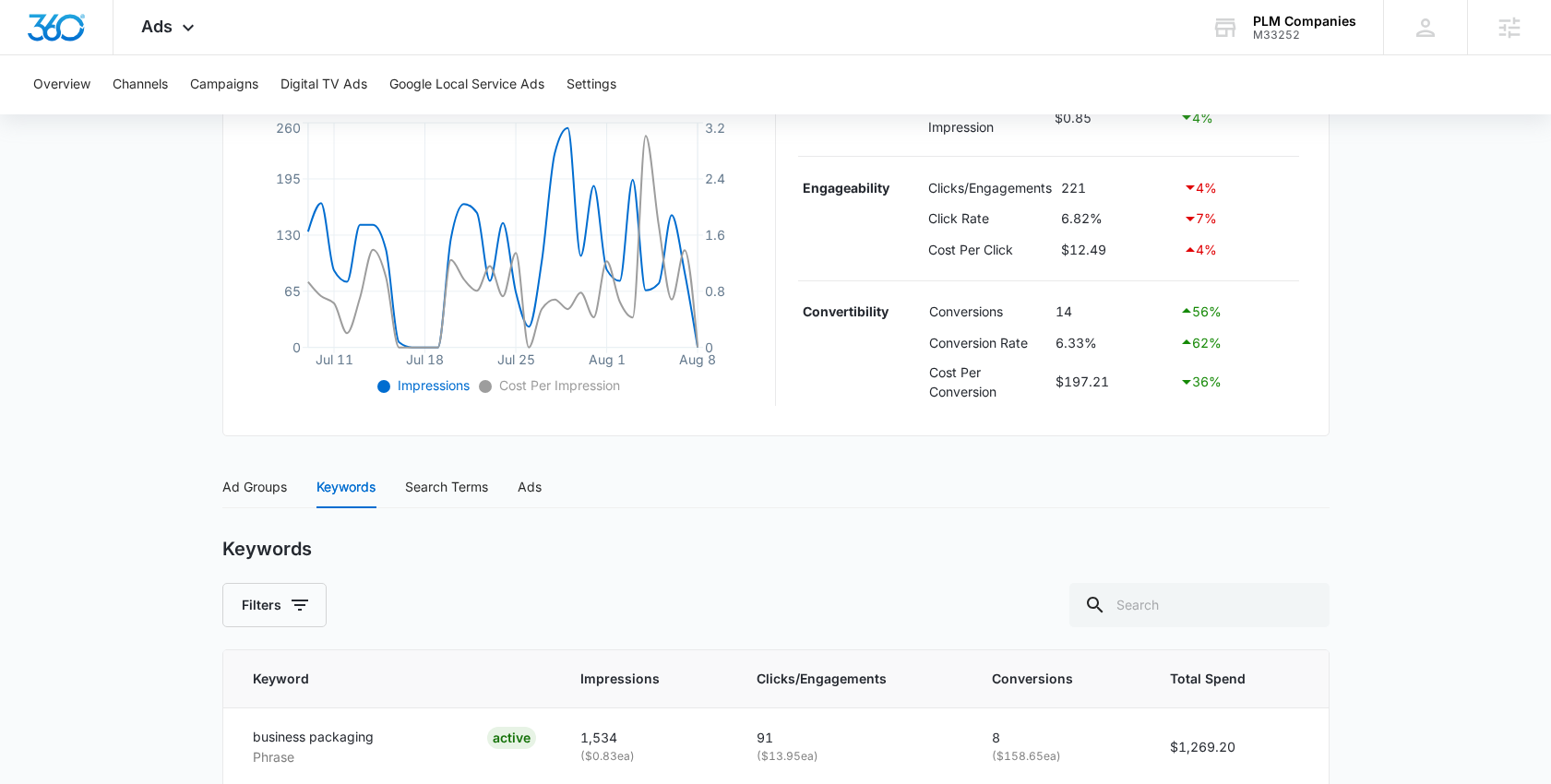 scroll, scrollTop: 411, scrollLeft: 0, axis: vertical 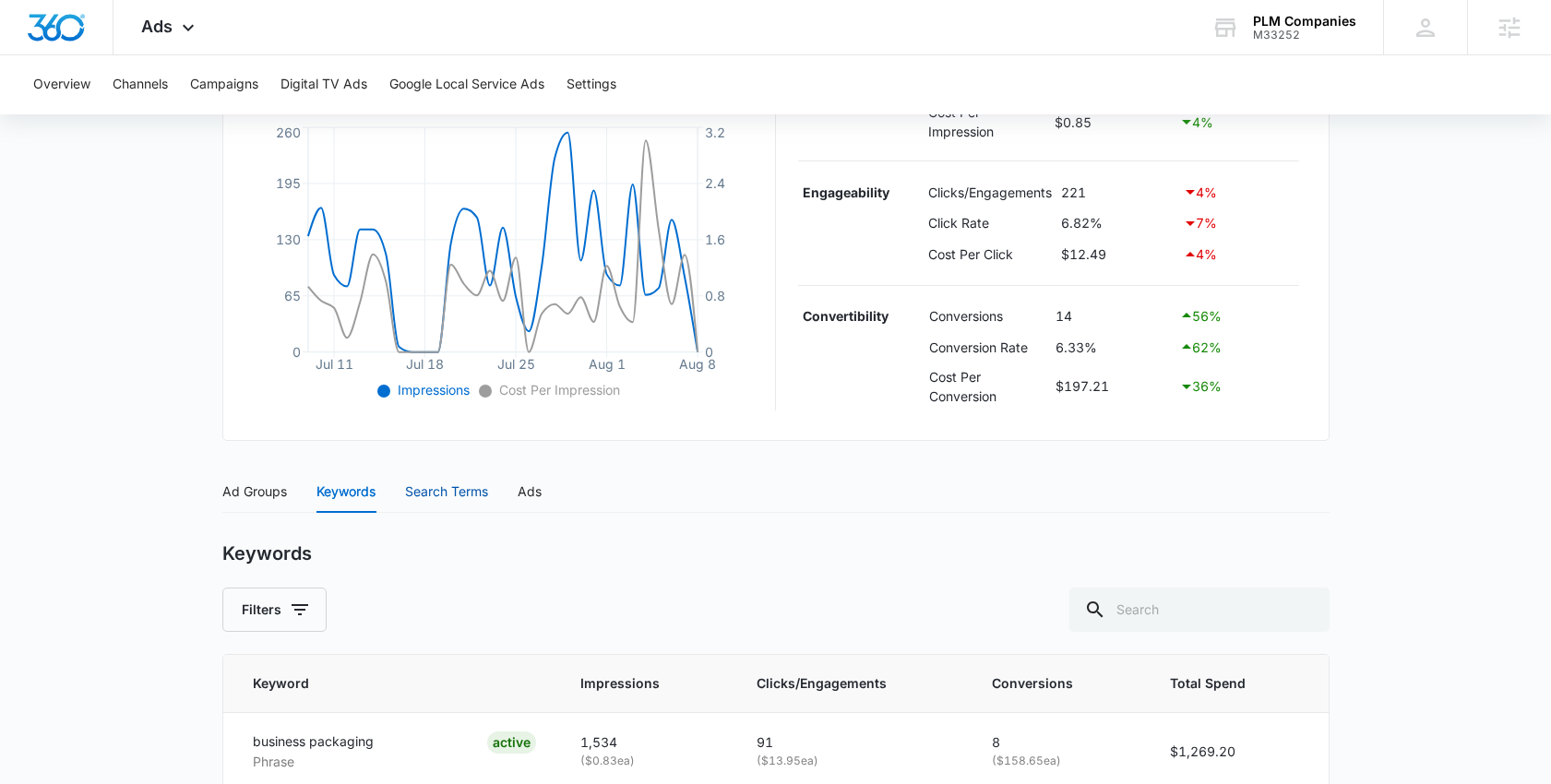 click on "Search Terms" at bounding box center (447, 492) 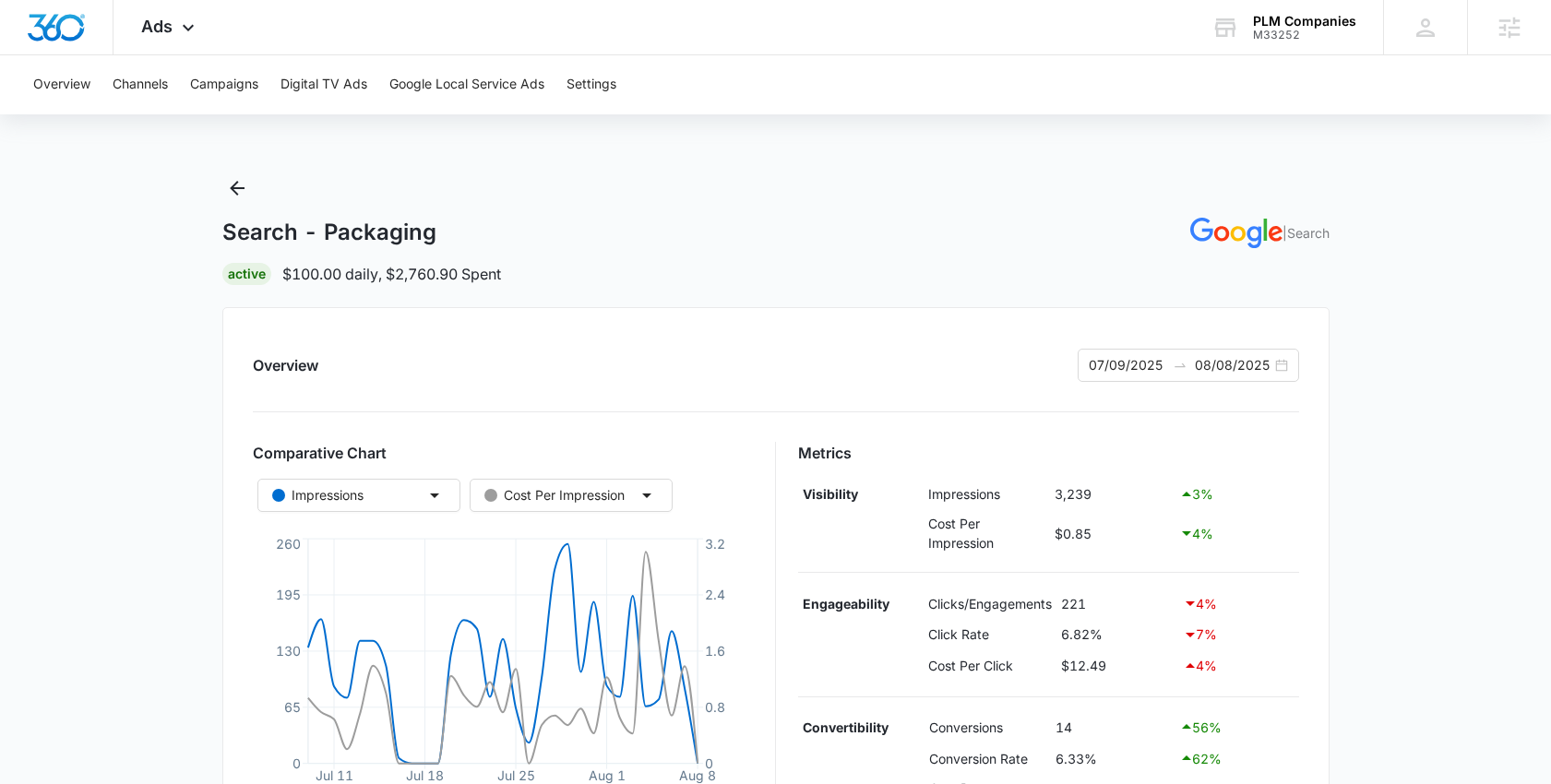 scroll, scrollTop: 563, scrollLeft: 0, axis: vertical 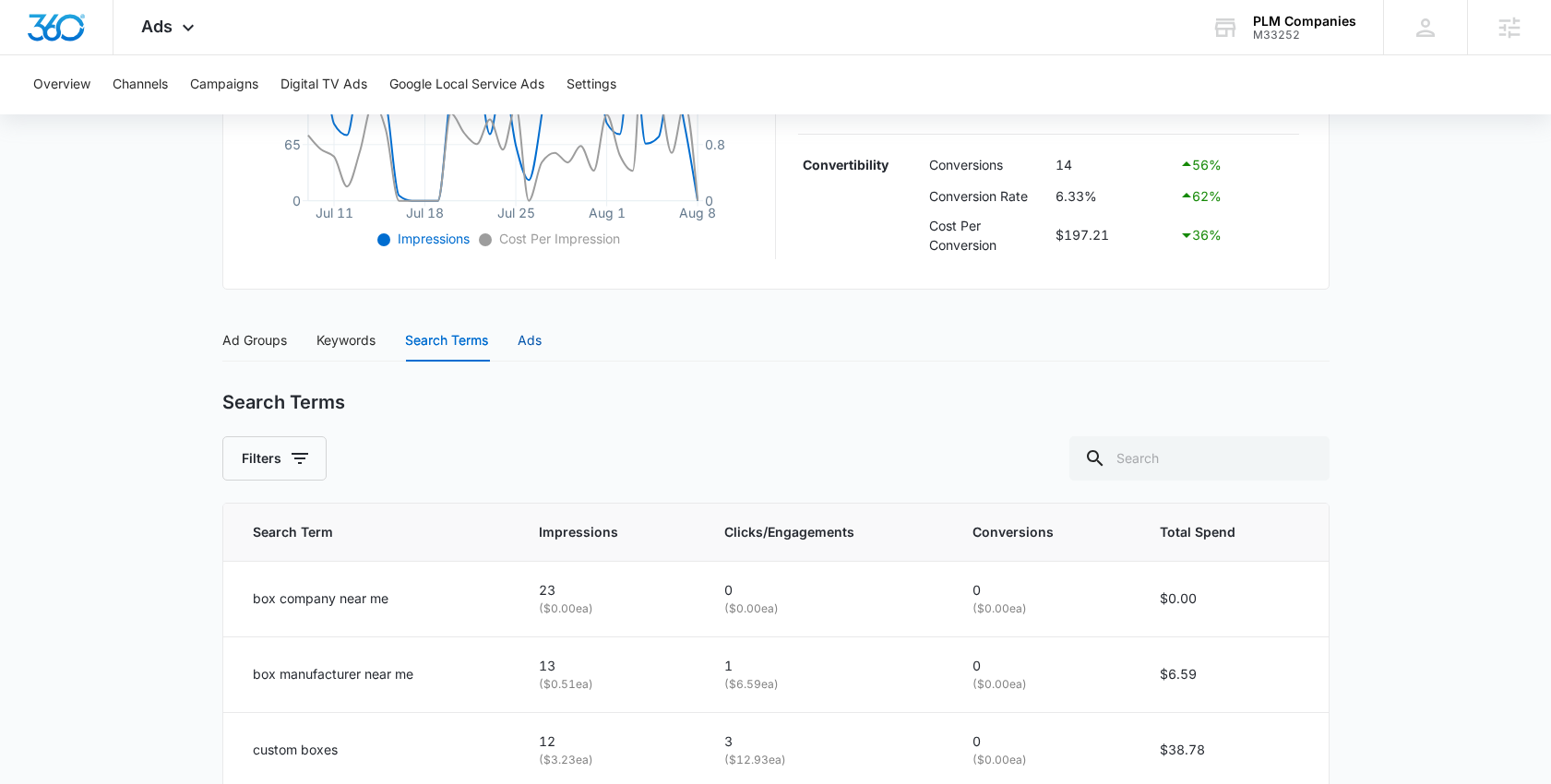 click on "Ads" at bounding box center [530, 340] 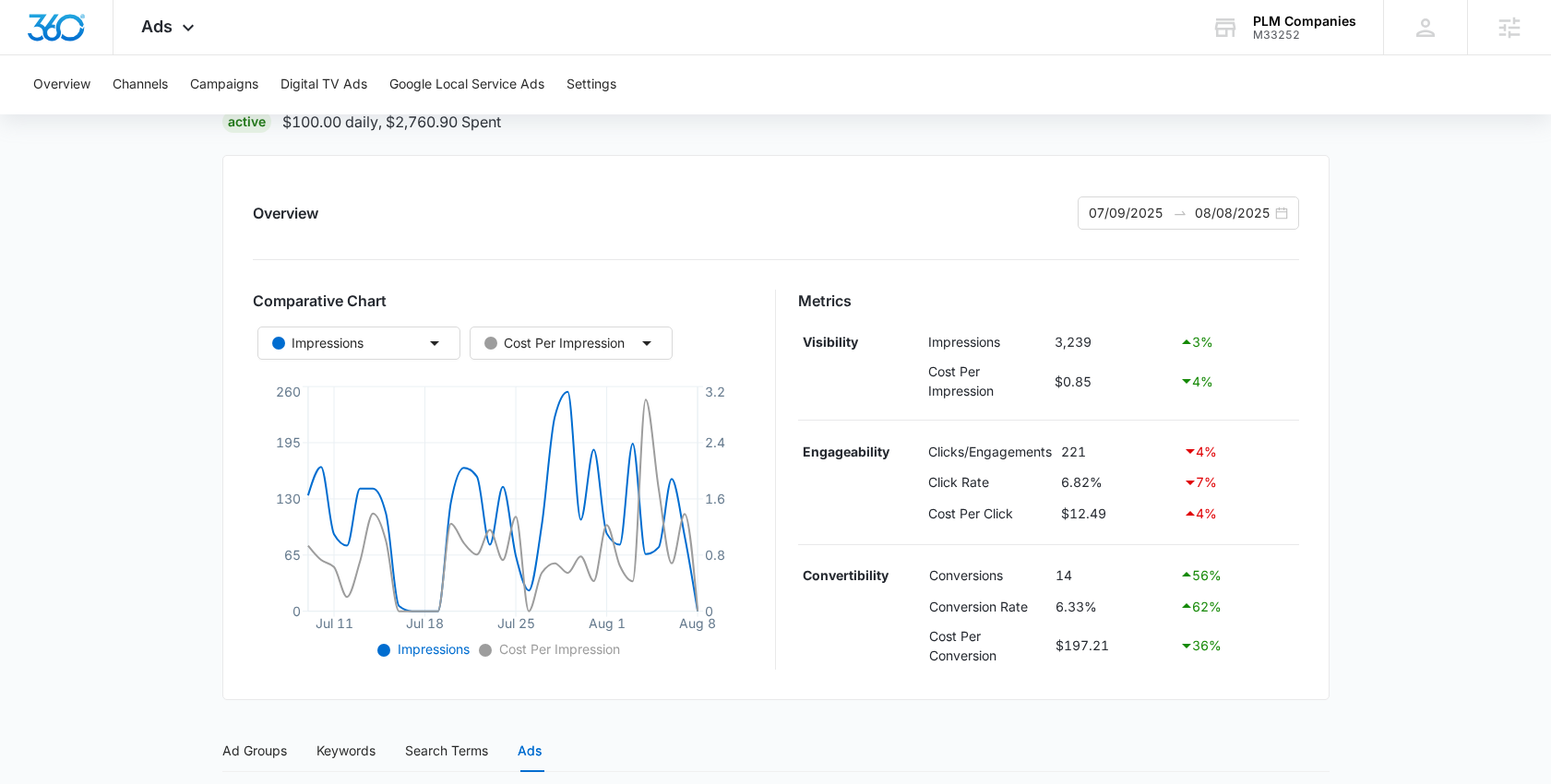 scroll, scrollTop: 66, scrollLeft: 0, axis: vertical 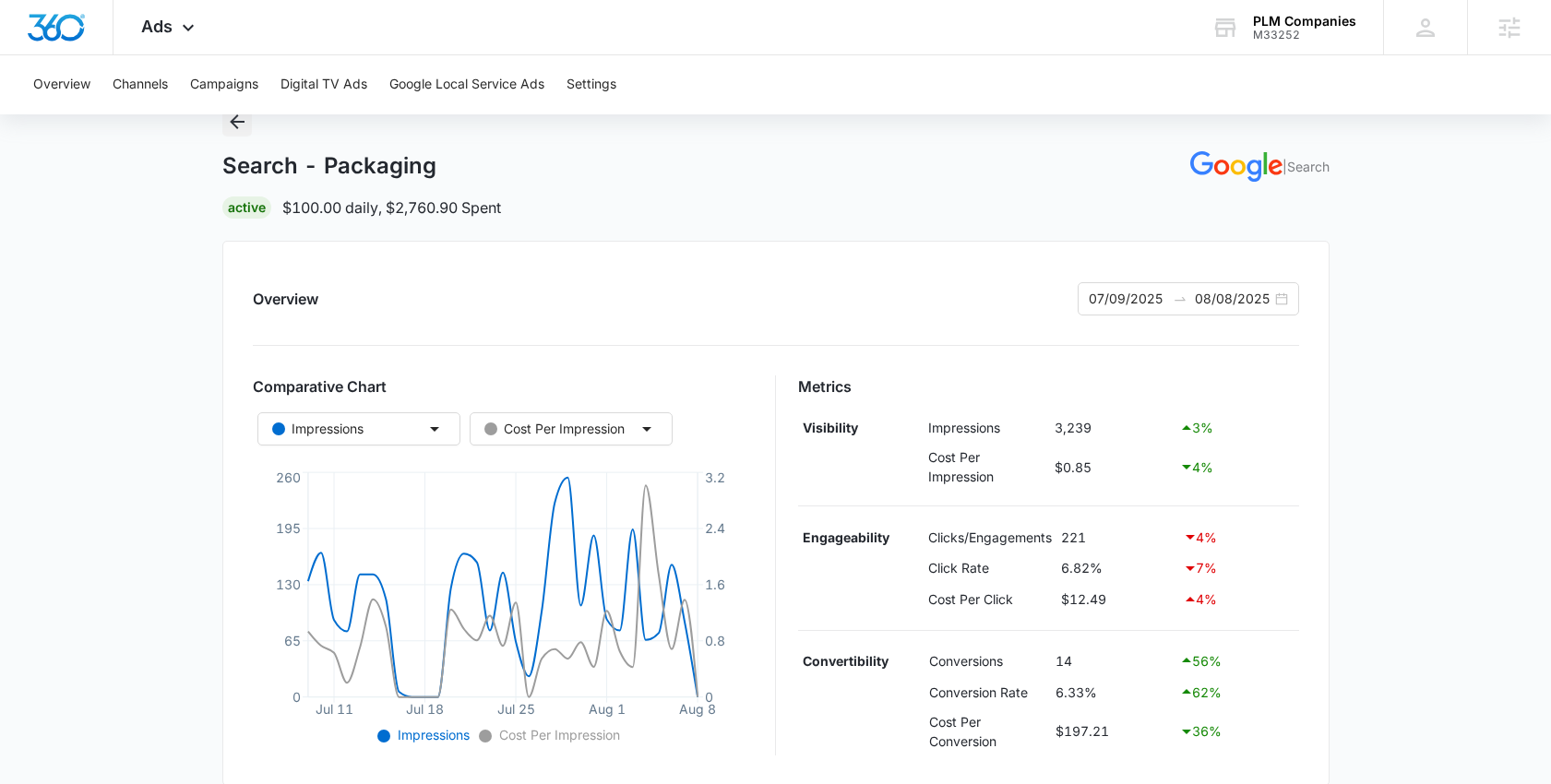 click 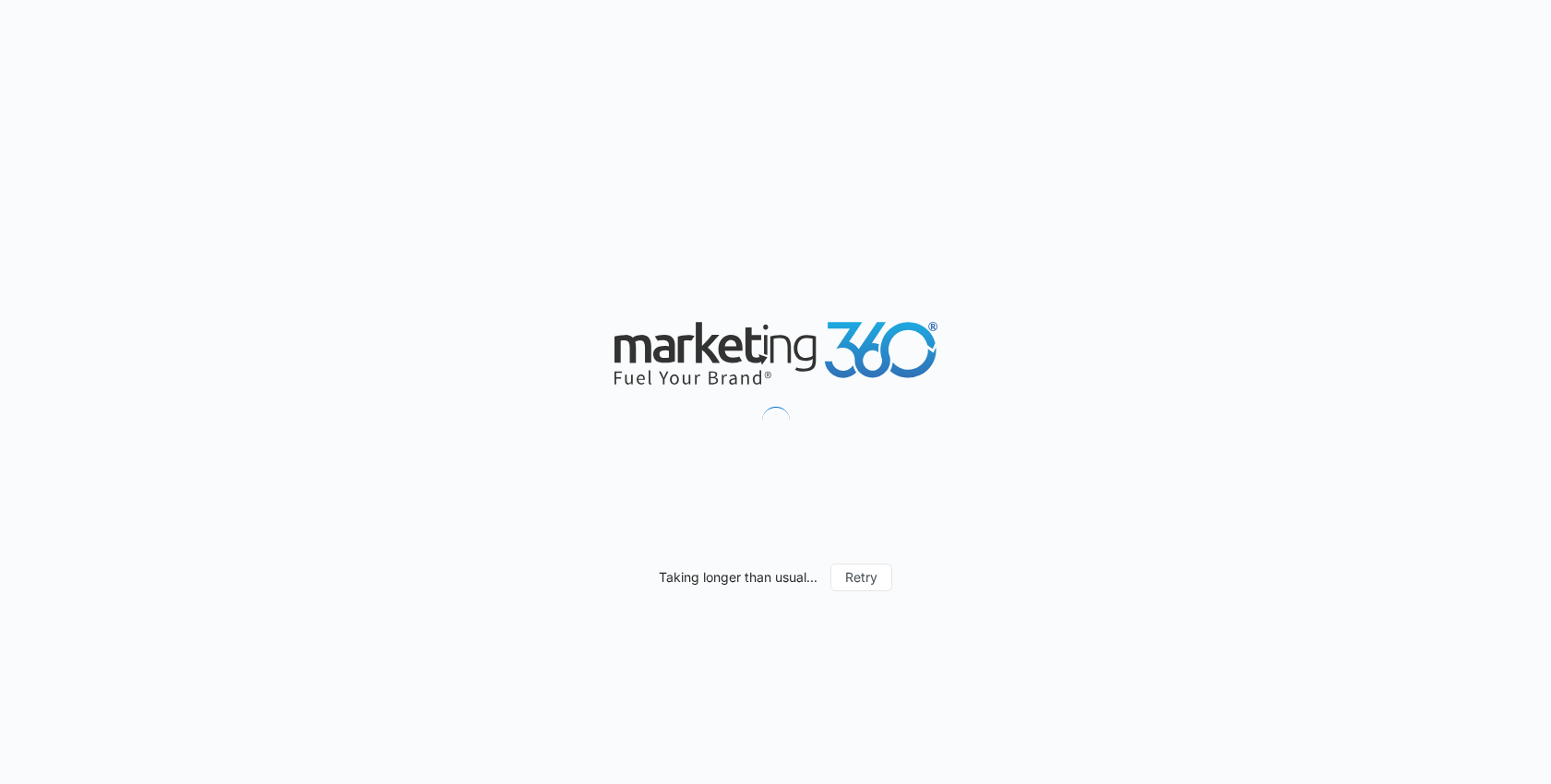 scroll, scrollTop: 0, scrollLeft: 0, axis: both 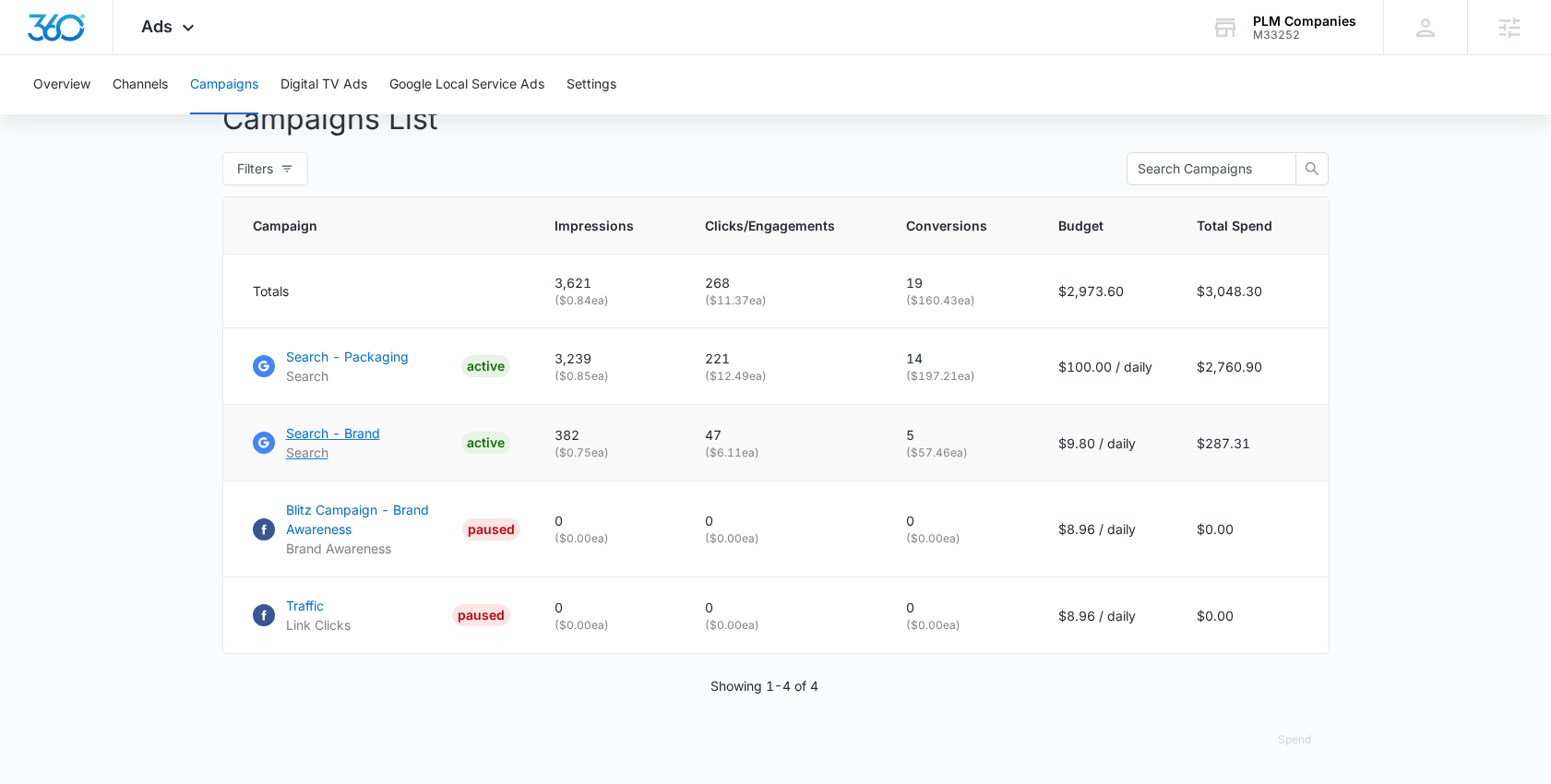 click on "Search - Brand" at bounding box center [333, 433] 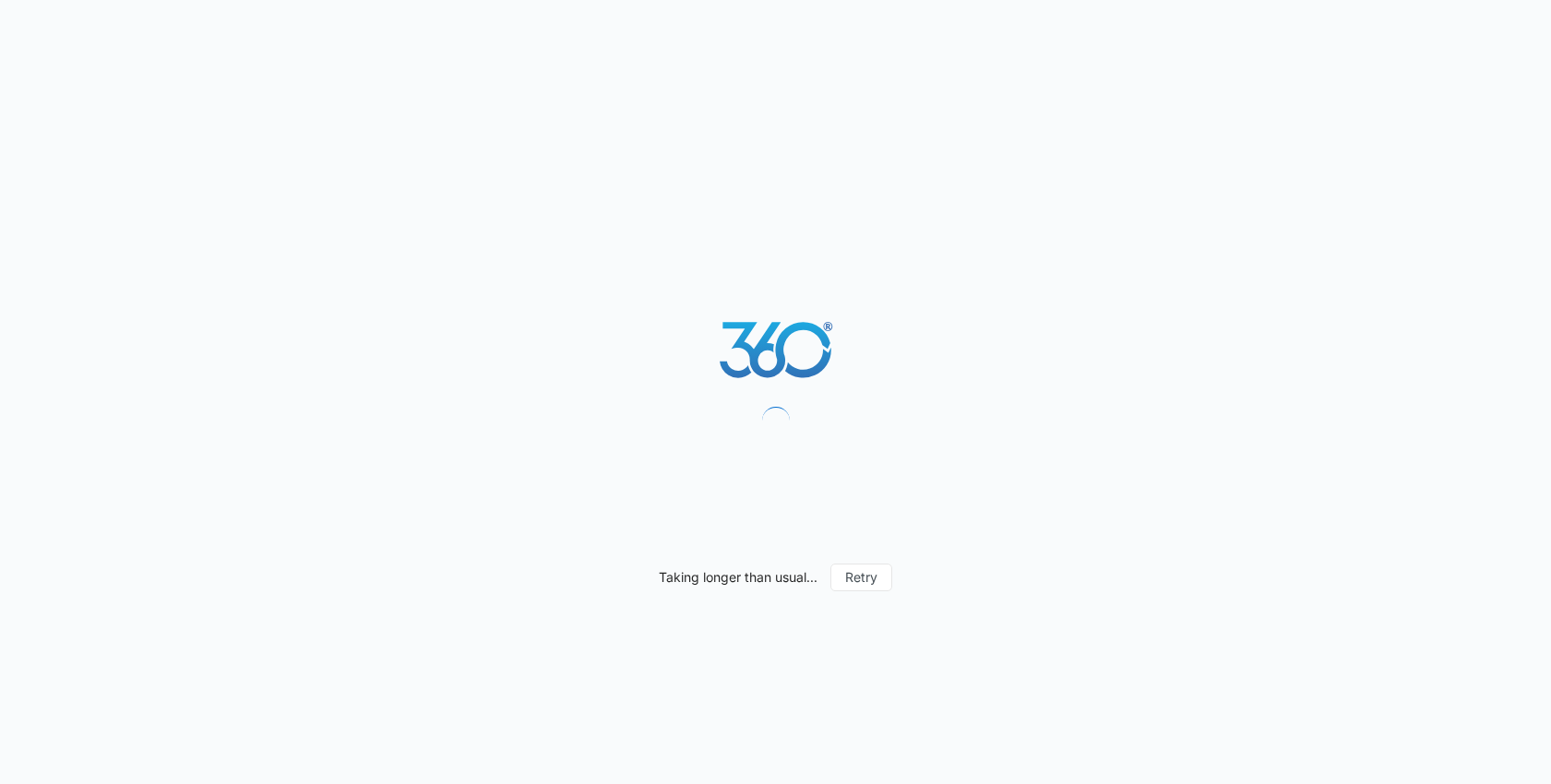 scroll, scrollTop: 0, scrollLeft: 0, axis: both 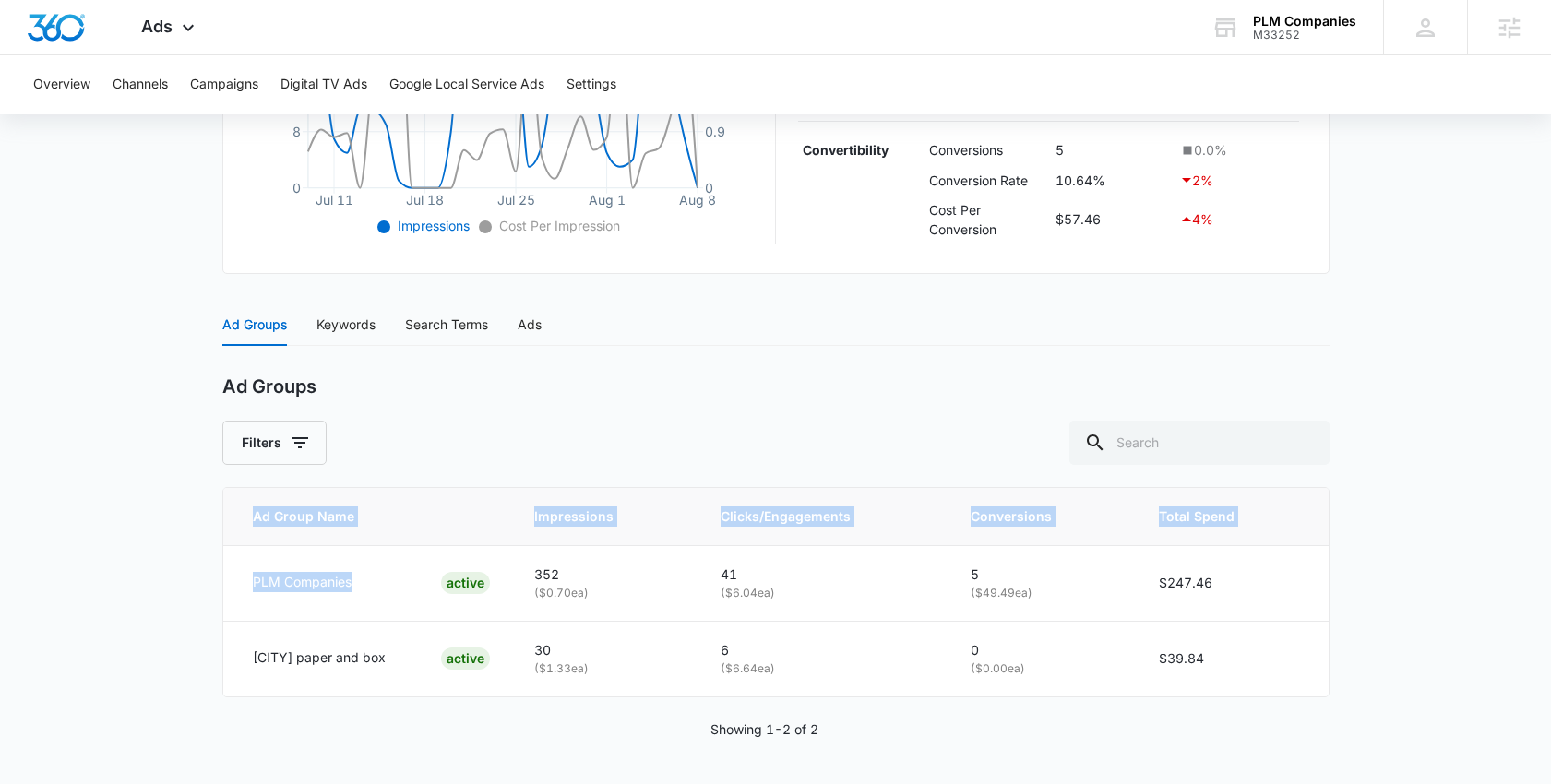 drag, startPoint x: 363, startPoint y: 580, endPoint x: 207, endPoint y: 566, distance: 156.62695 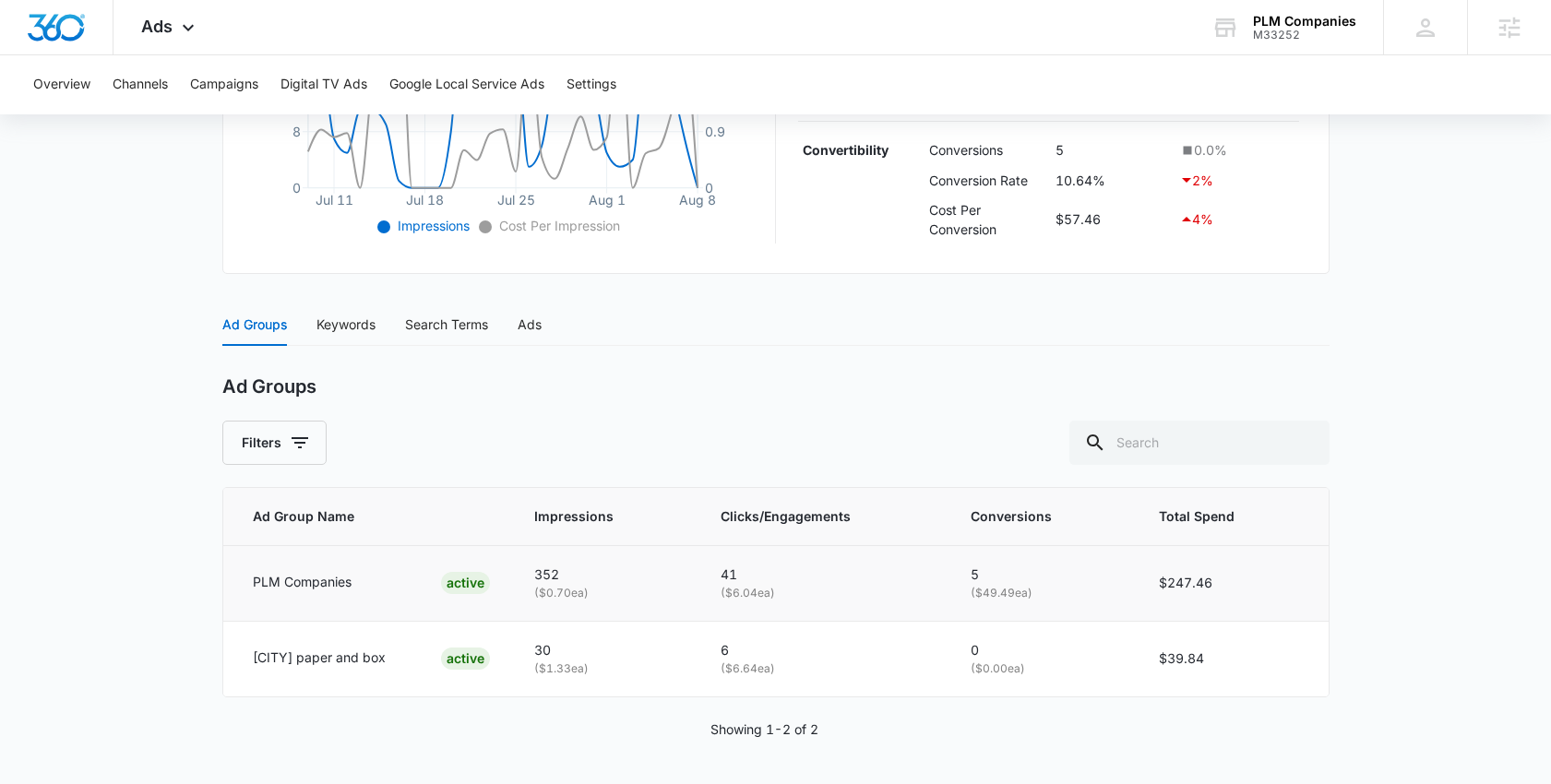 click on "PLM Companies ACTIVE" at bounding box center [368, 583] 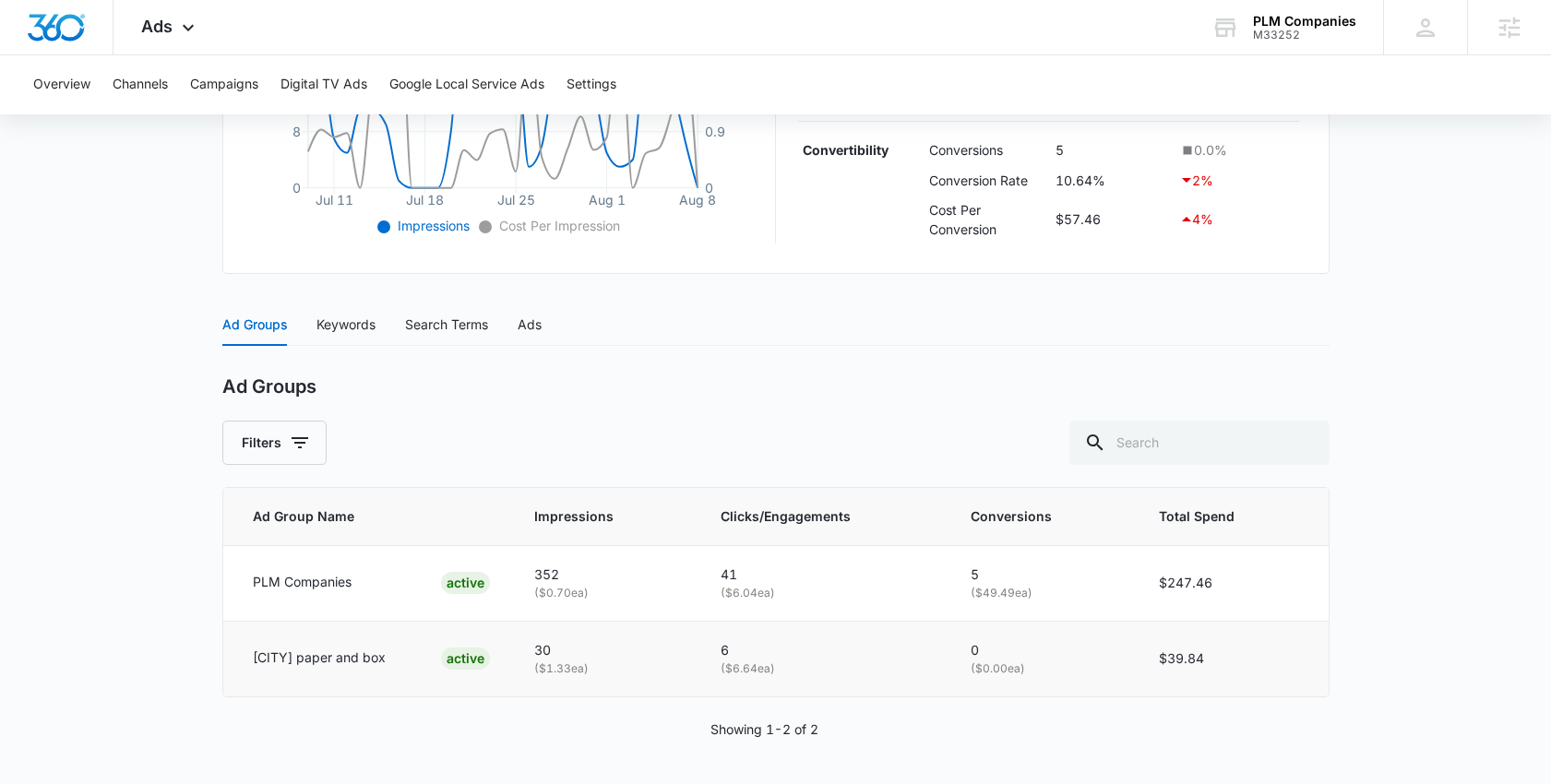 drag, startPoint x: 390, startPoint y: 662, endPoint x: 270, endPoint y: 647, distance: 120.93387 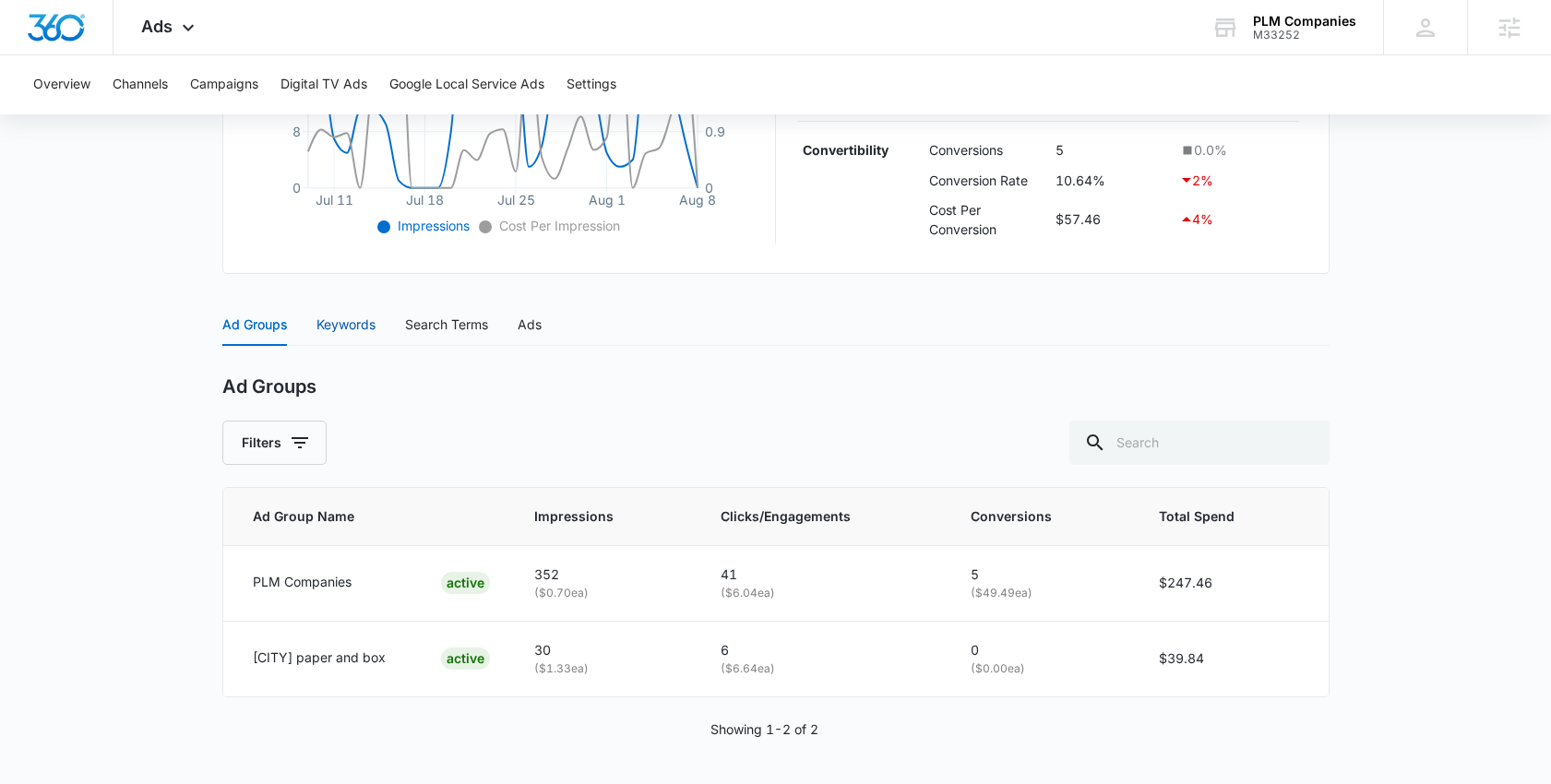 click on "Keywords" at bounding box center [346, 325] 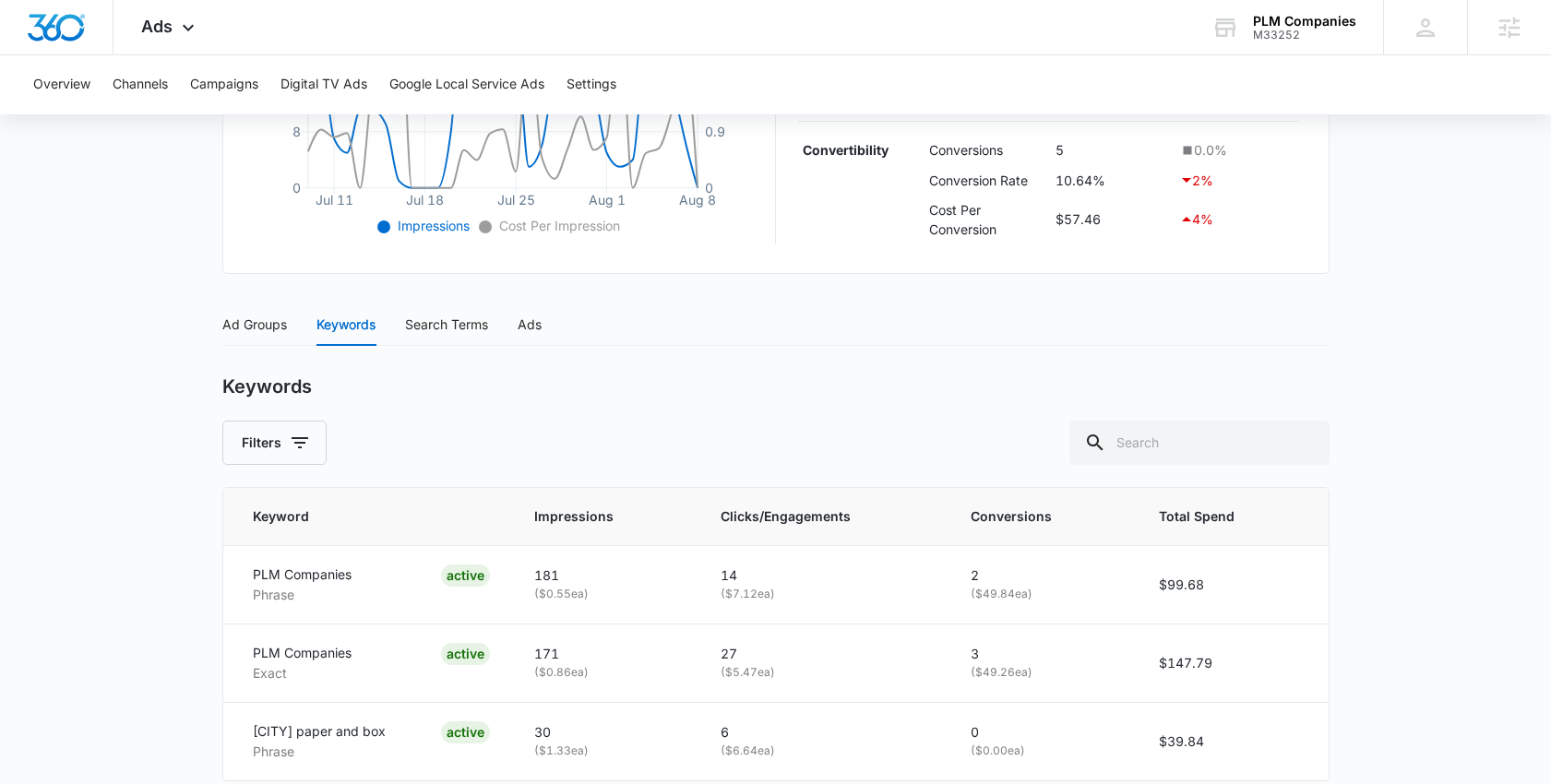 scroll, scrollTop: 659, scrollLeft: 0, axis: vertical 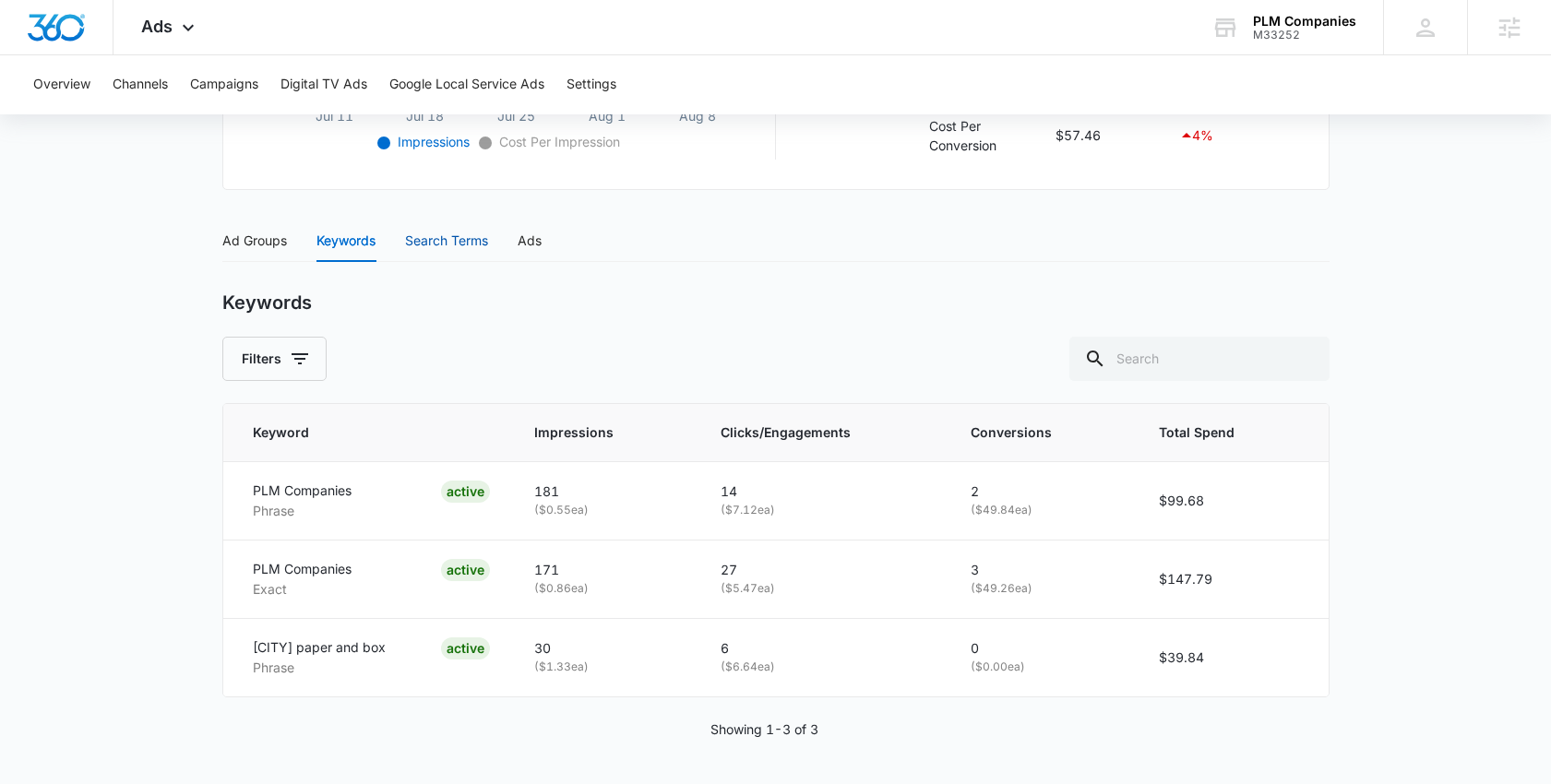 click on "Search Terms" at bounding box center [447, 241] 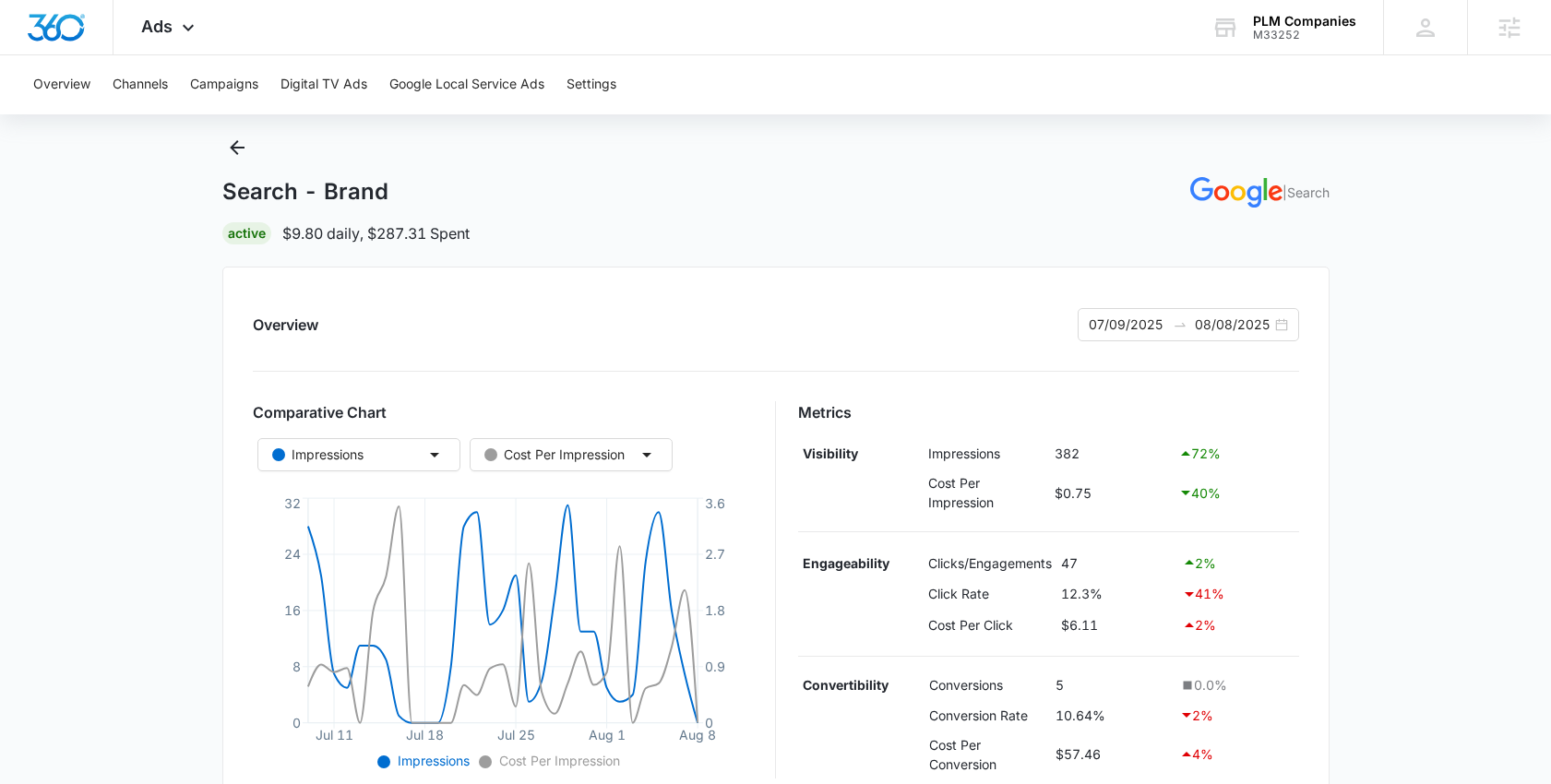 scroll, scrollTop: 0, scrollLeft: 0, axis: both 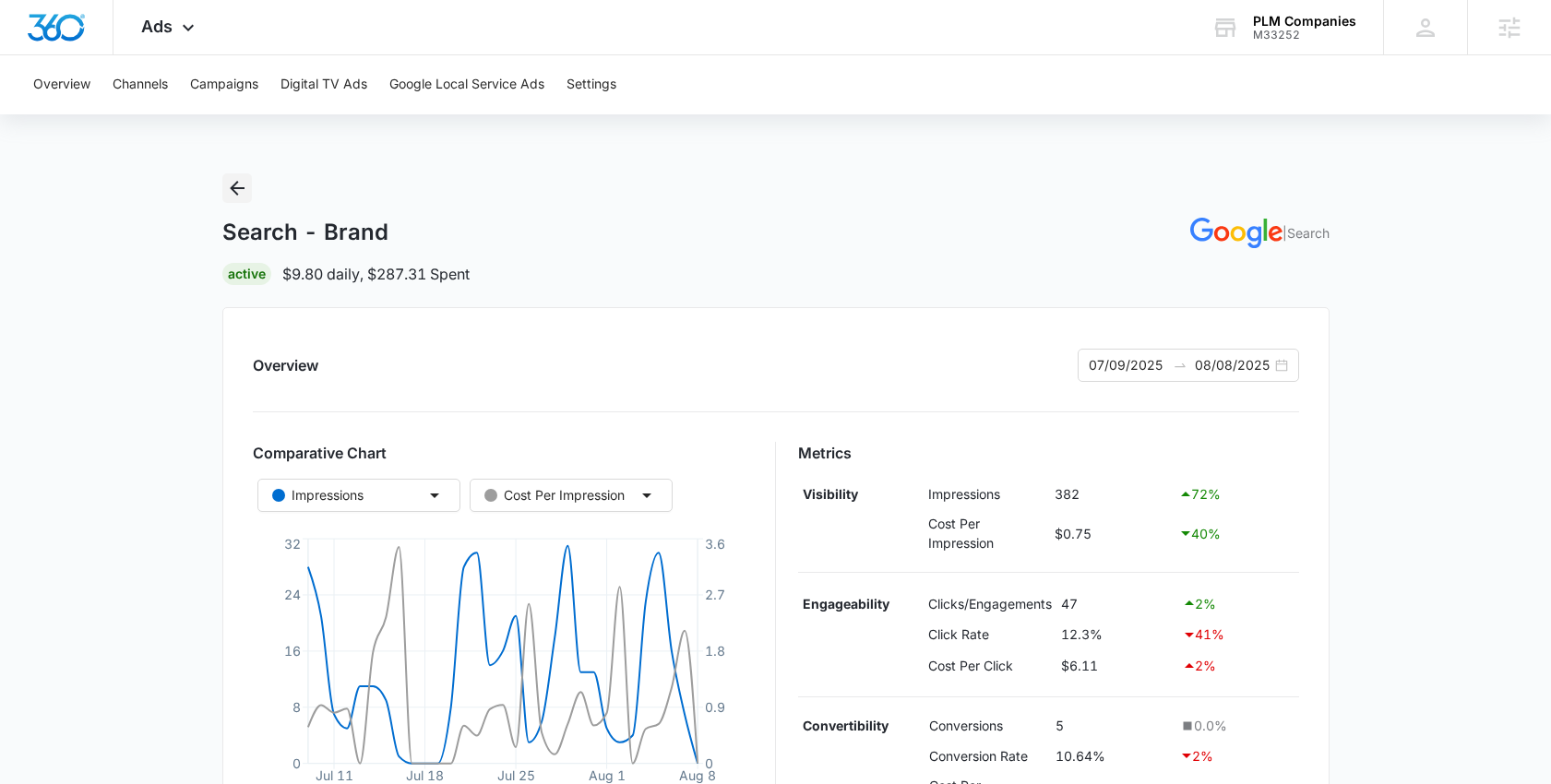 click 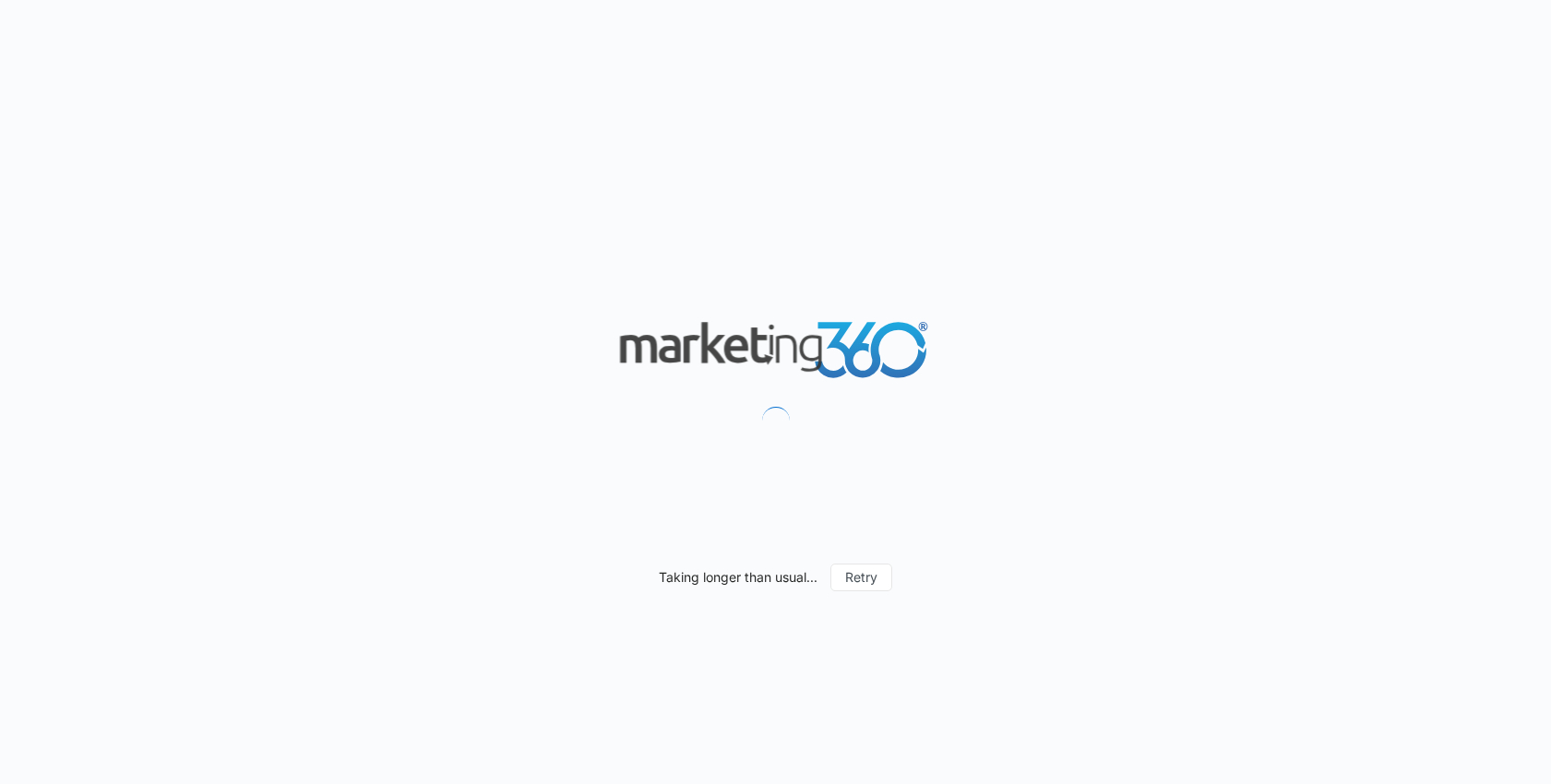 scroll, scrollTop: 0, scrollLeft: 0, axis: both 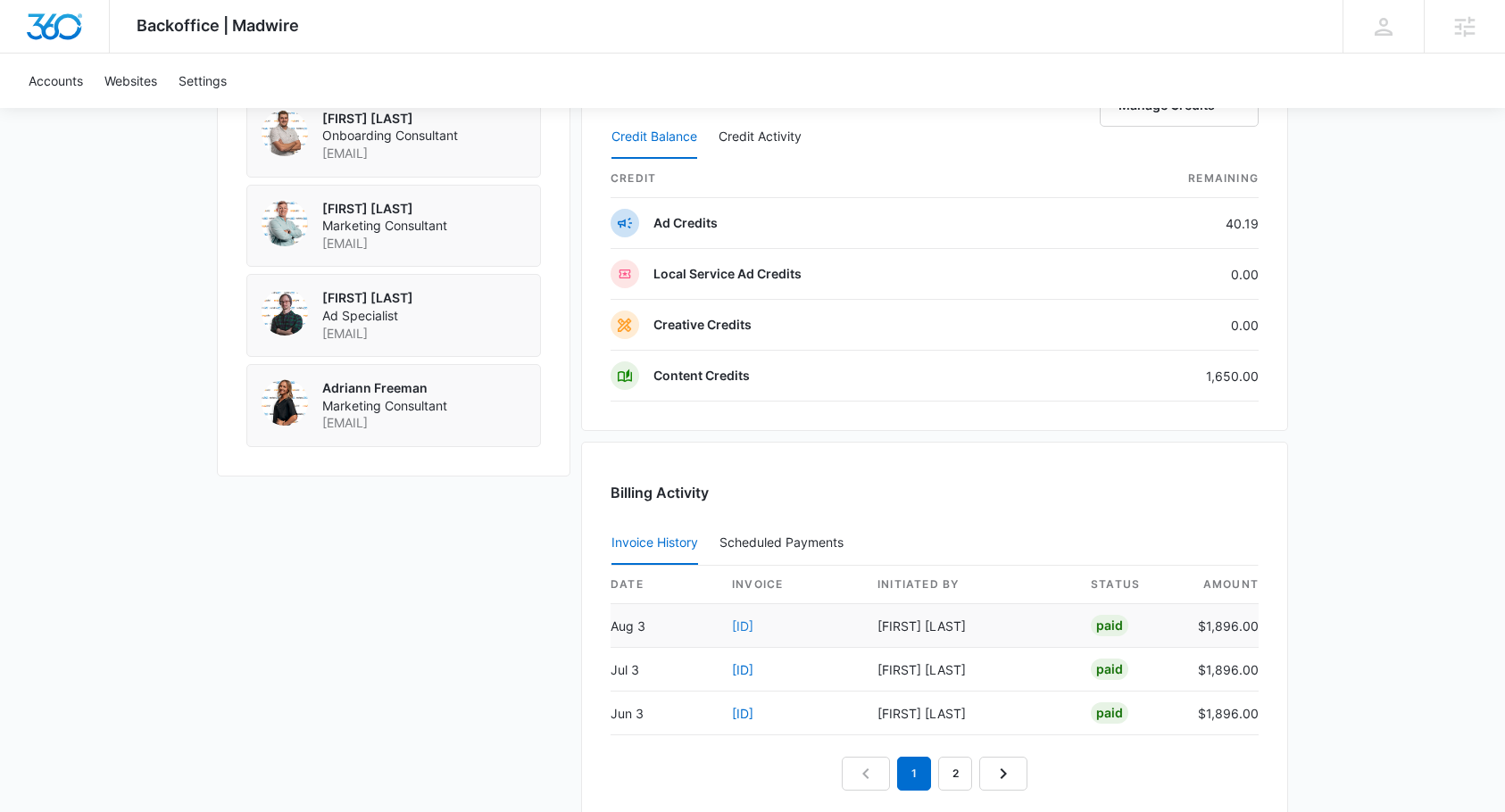 click on "[ID]" at bounding box center [743, 626] 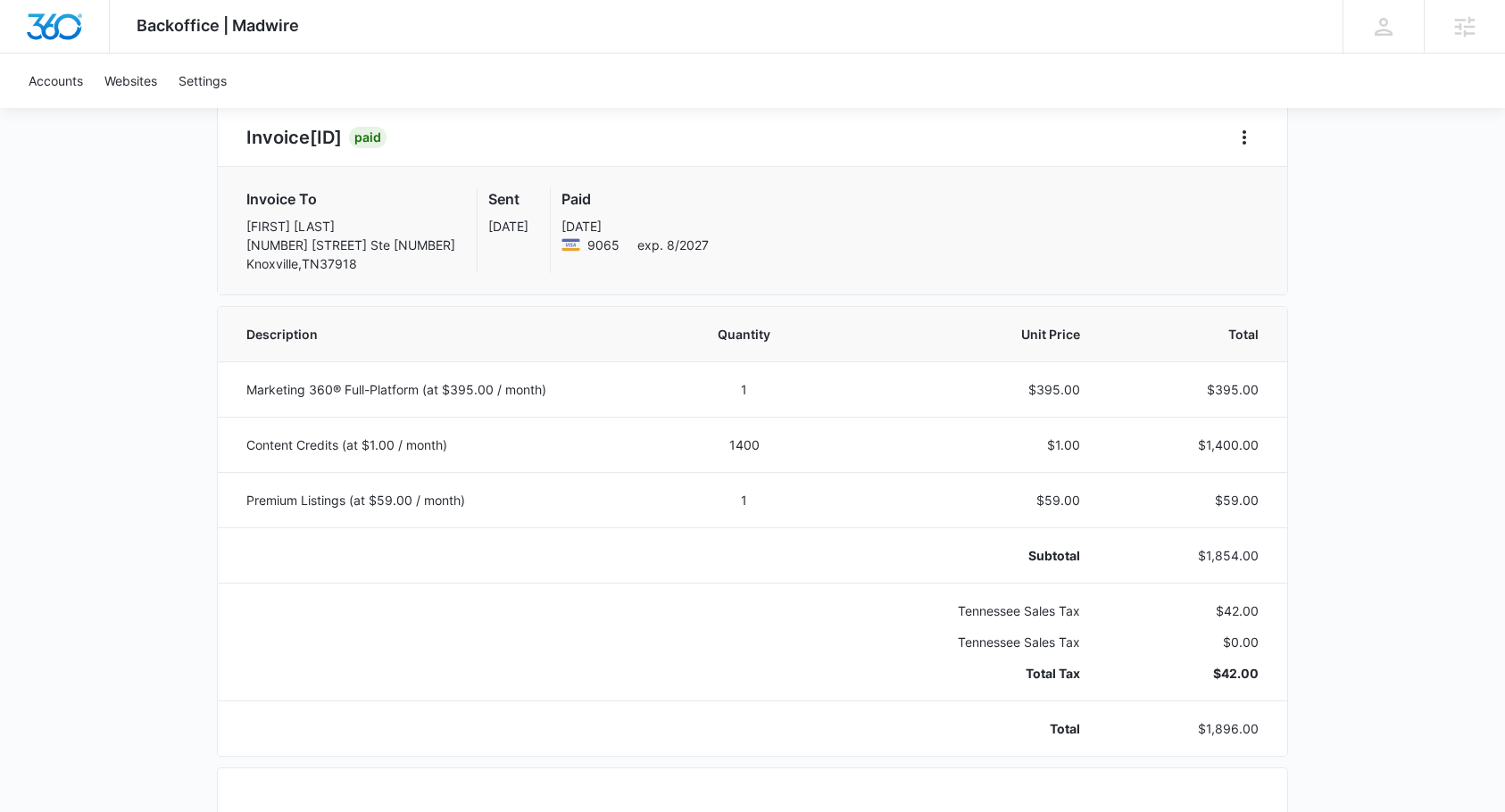scroll, scrollTop: 278, scrollLeft: 0, axis: vertical 